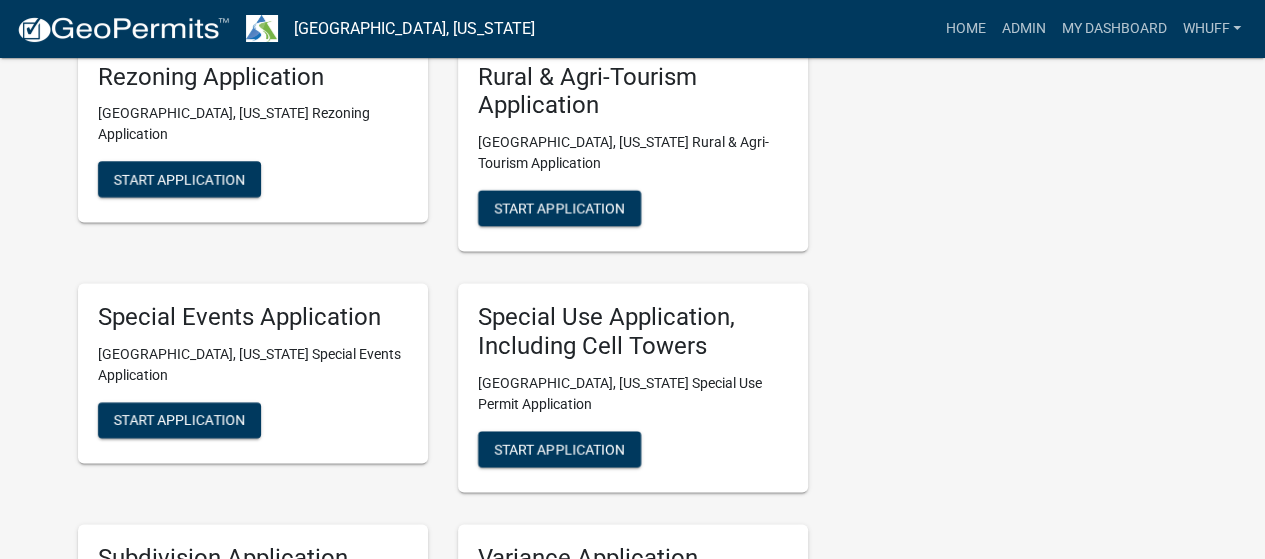 scroll, scrollTop: 1400, scrollLeft: 0, axis: vertical 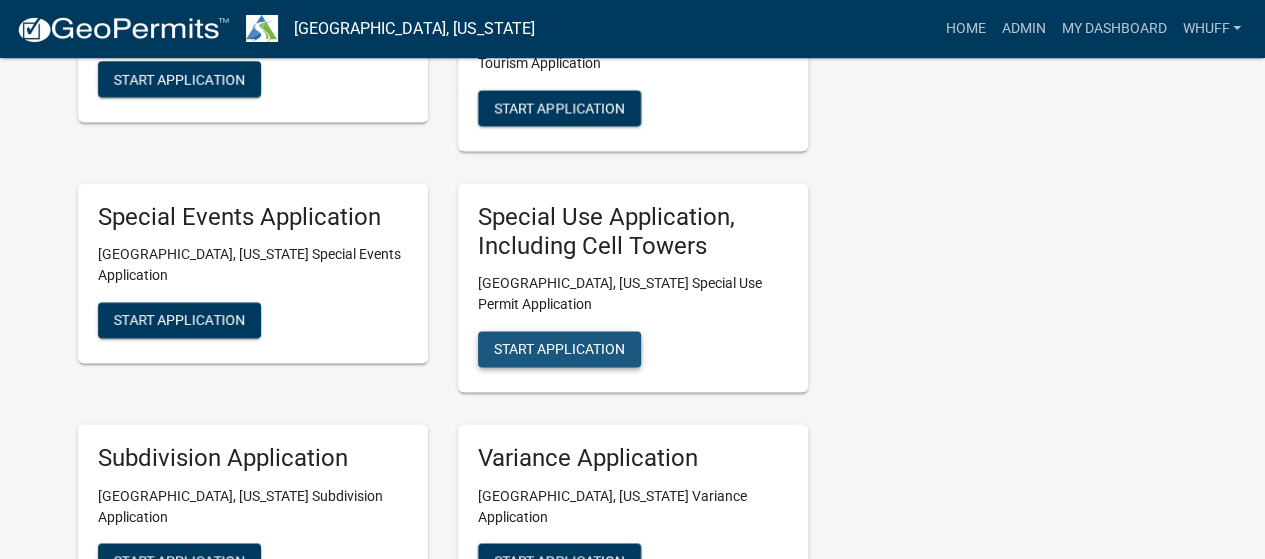 click on "Start Application" at bounding box center [559, 348] 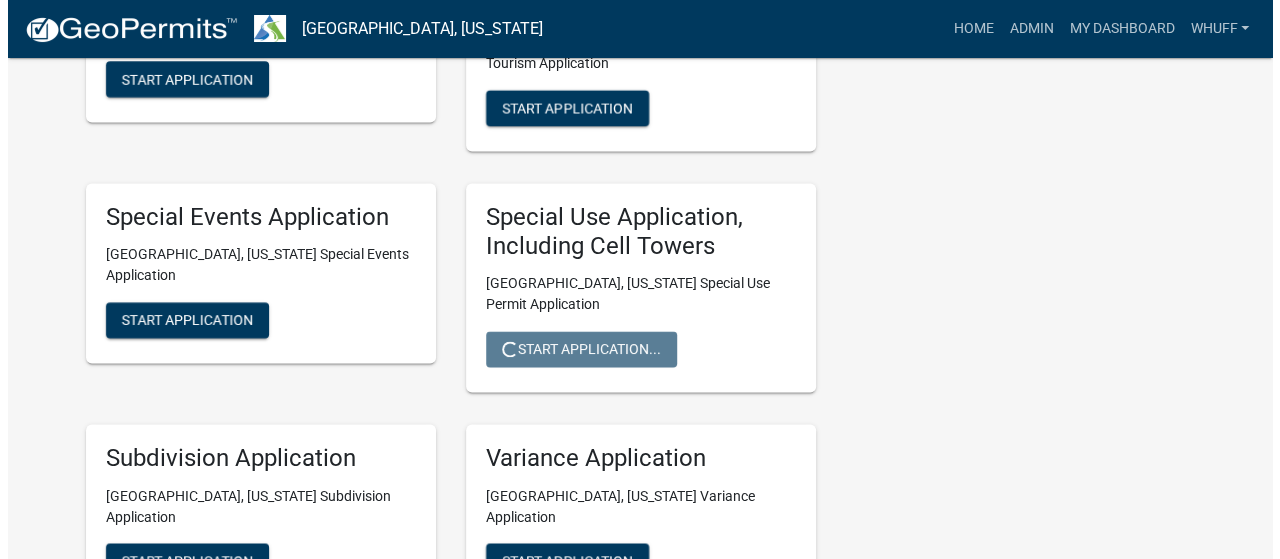 scroll, scrollTop: 0, scrollLeft: 0, axis: both 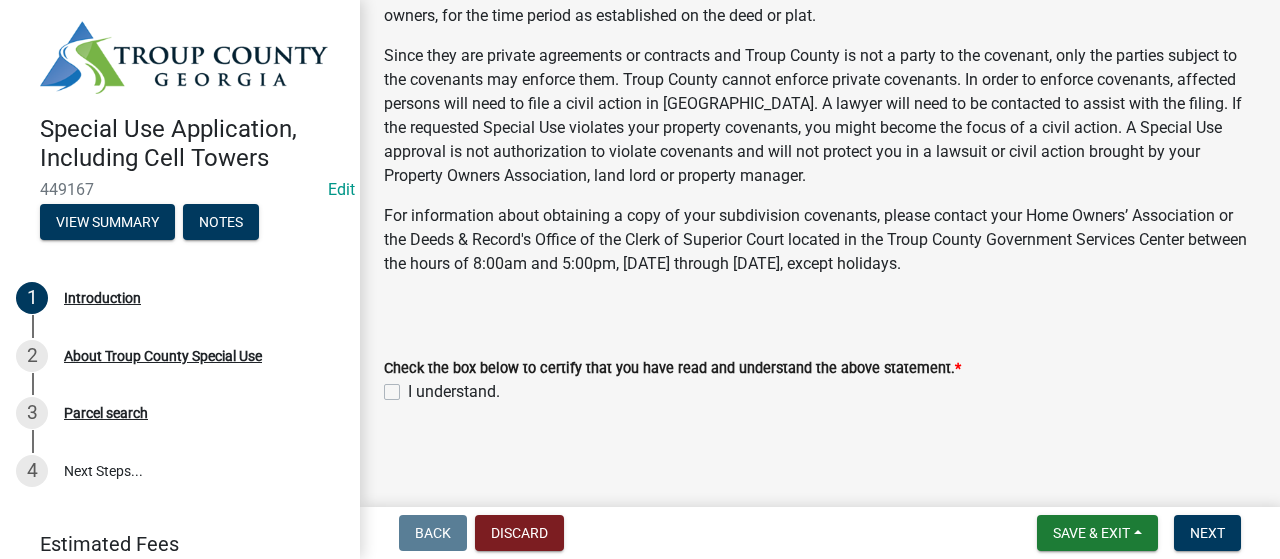 click on "I understand." 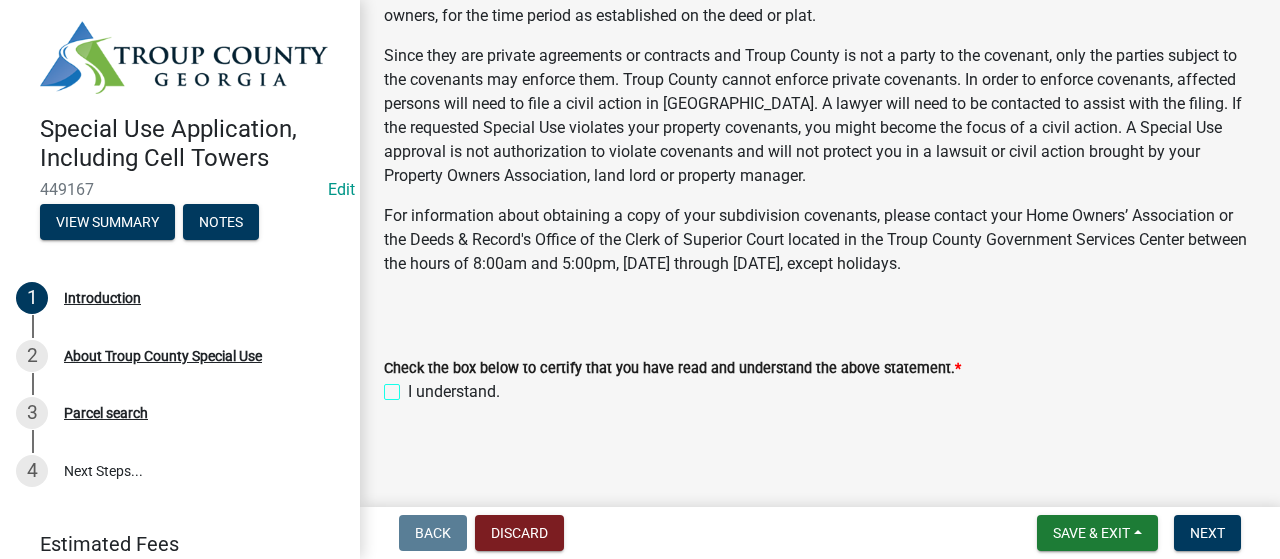 click on "I understand." at bounding box center (414, 386) 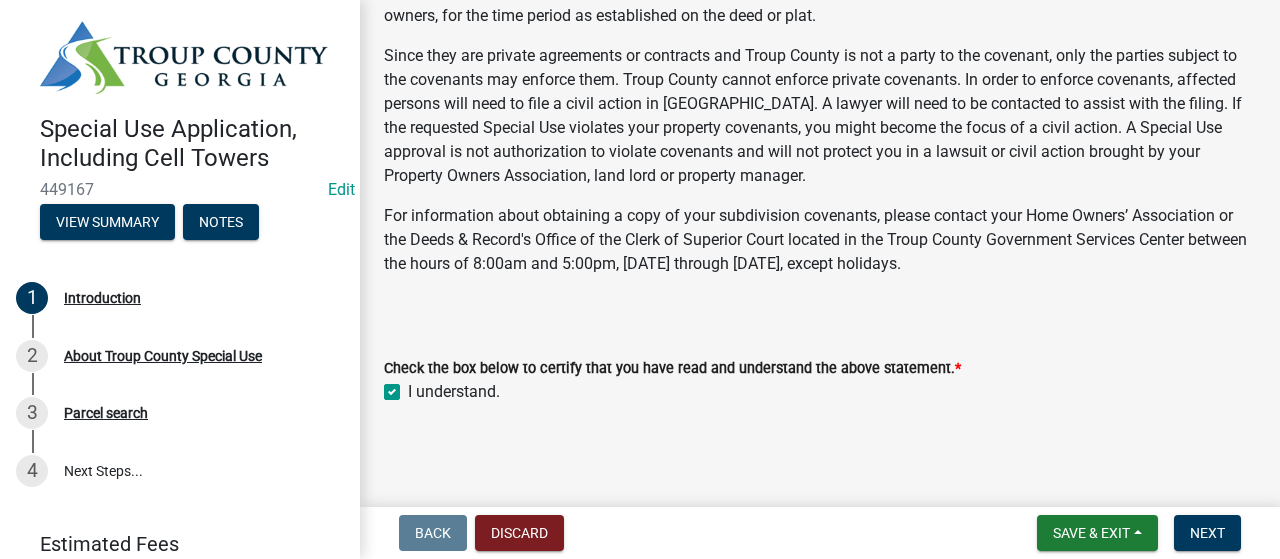 checkbox on "true" 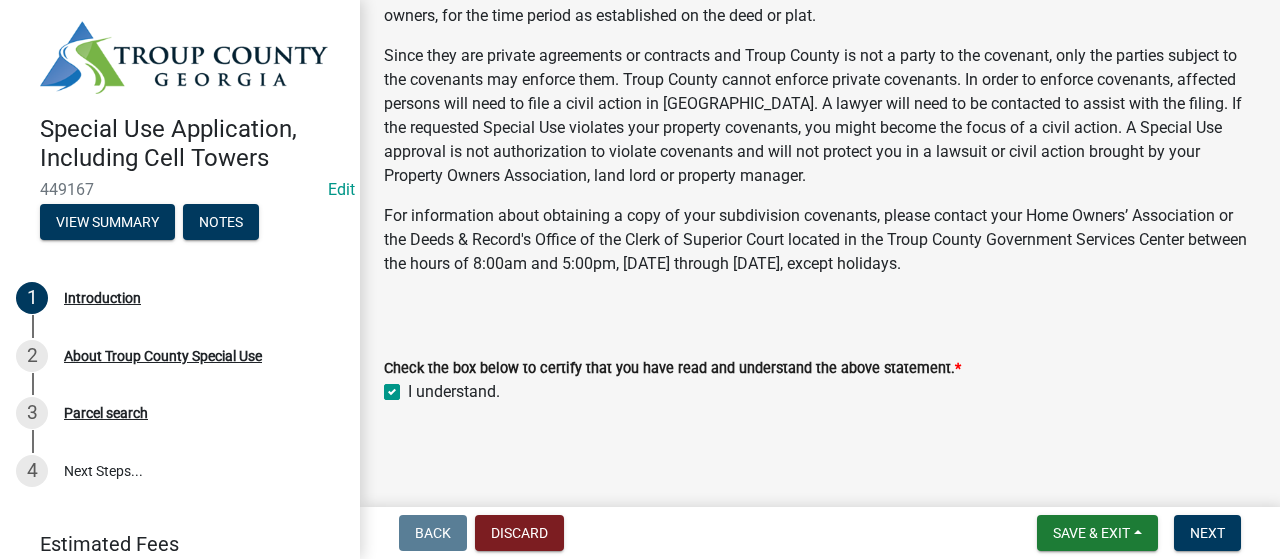 click 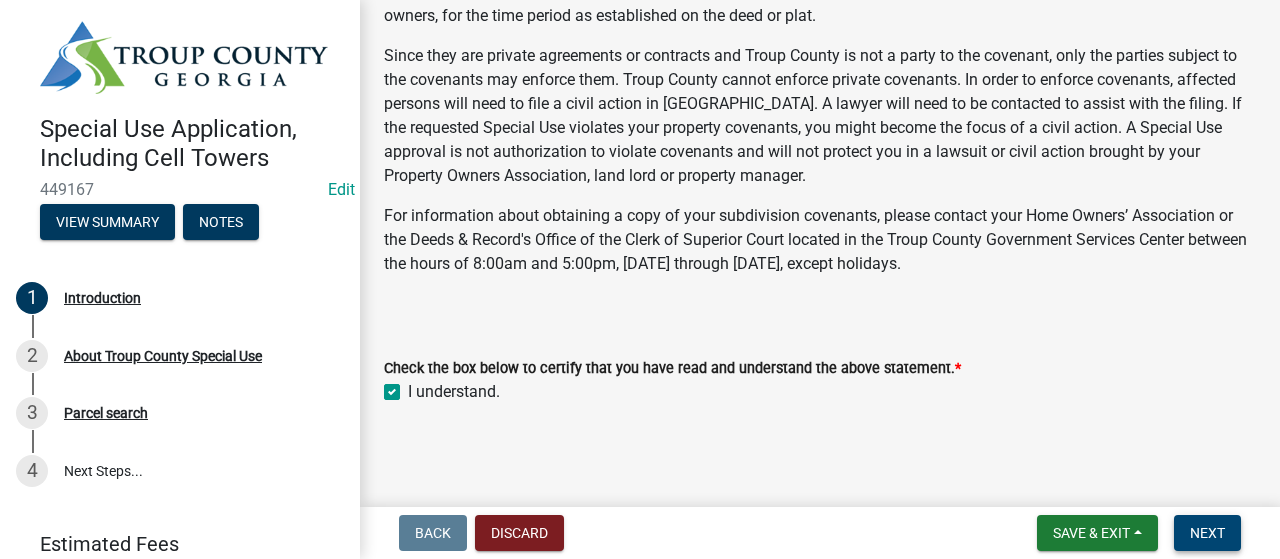 click on "Next" at bounding box center (1207, 533) 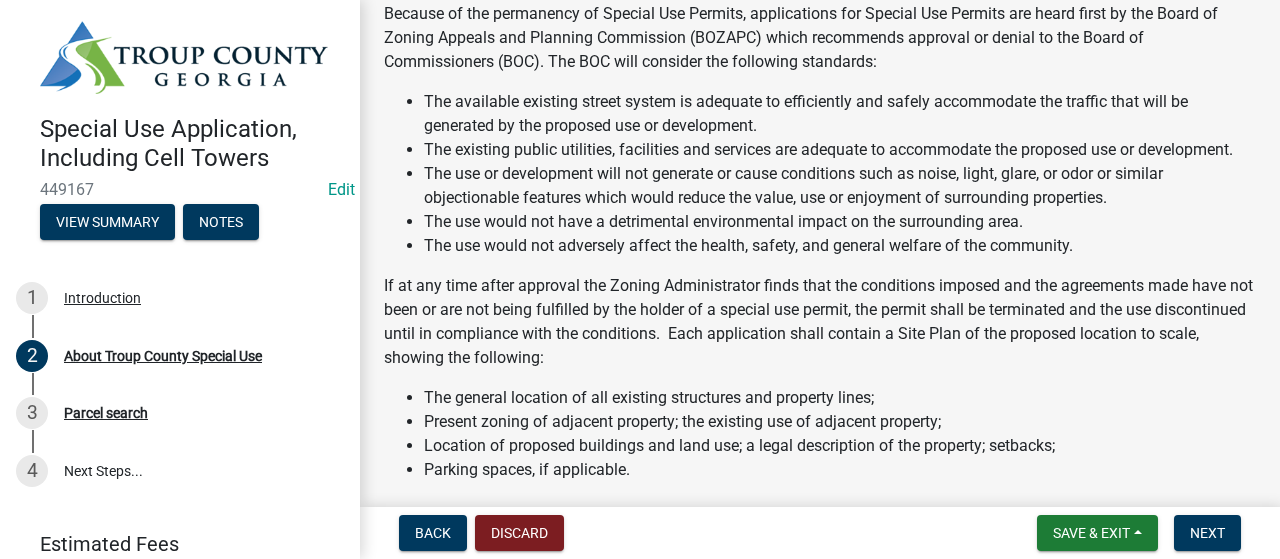 scroll, scrollTop: 602, scrollLeft: 0, axis: vertical 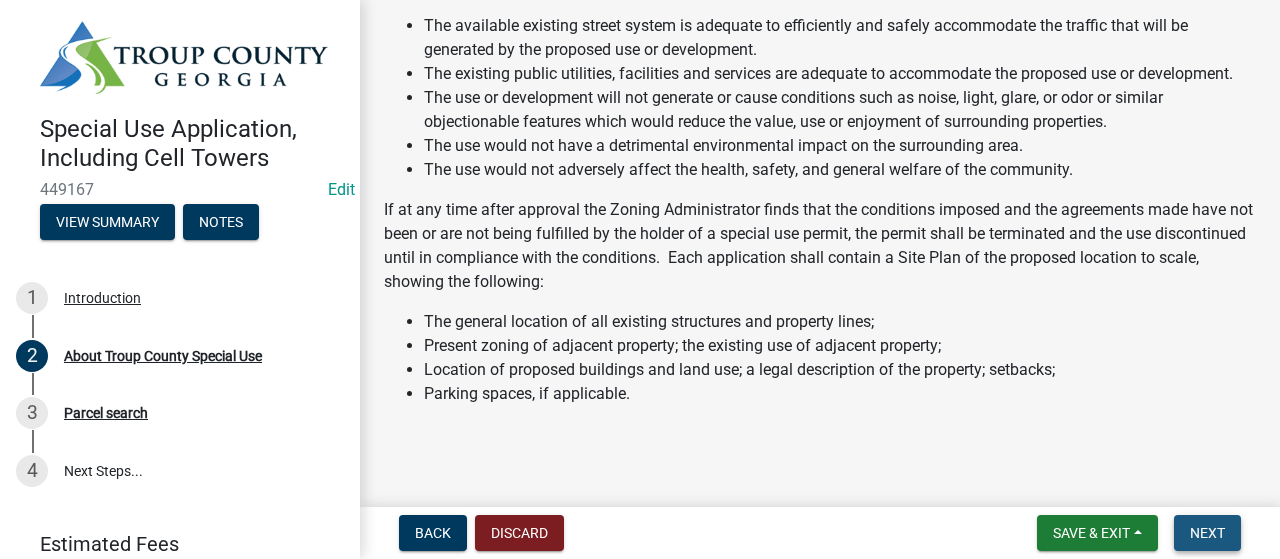 click on "Next" at bounding box center (1207, 533) 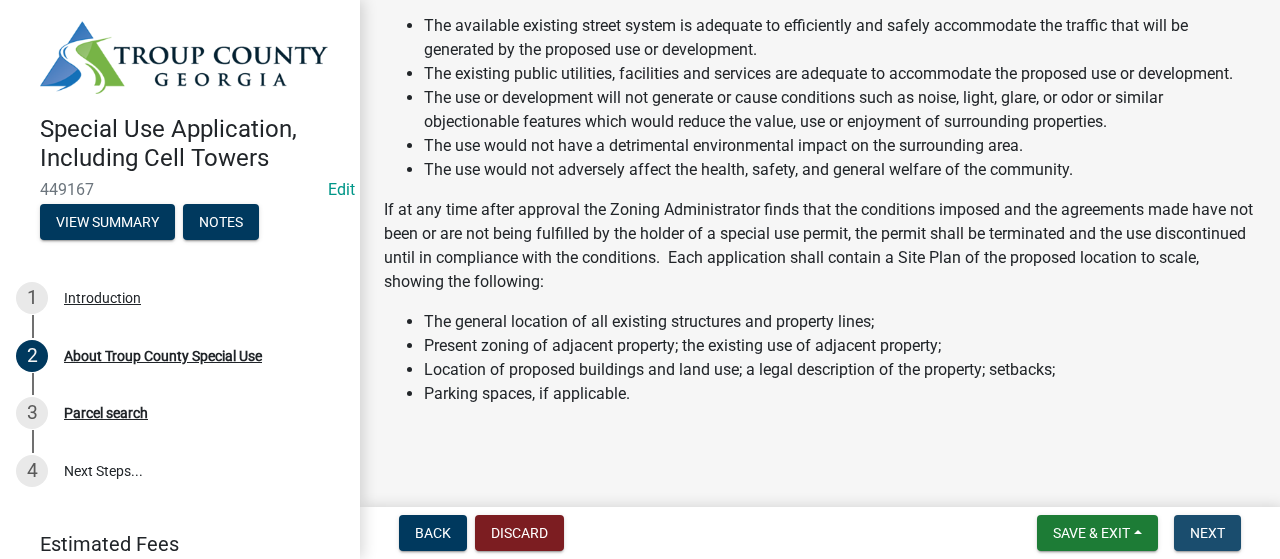 scroll, scrollTop: 0, scrollLeft: 0, axis: both 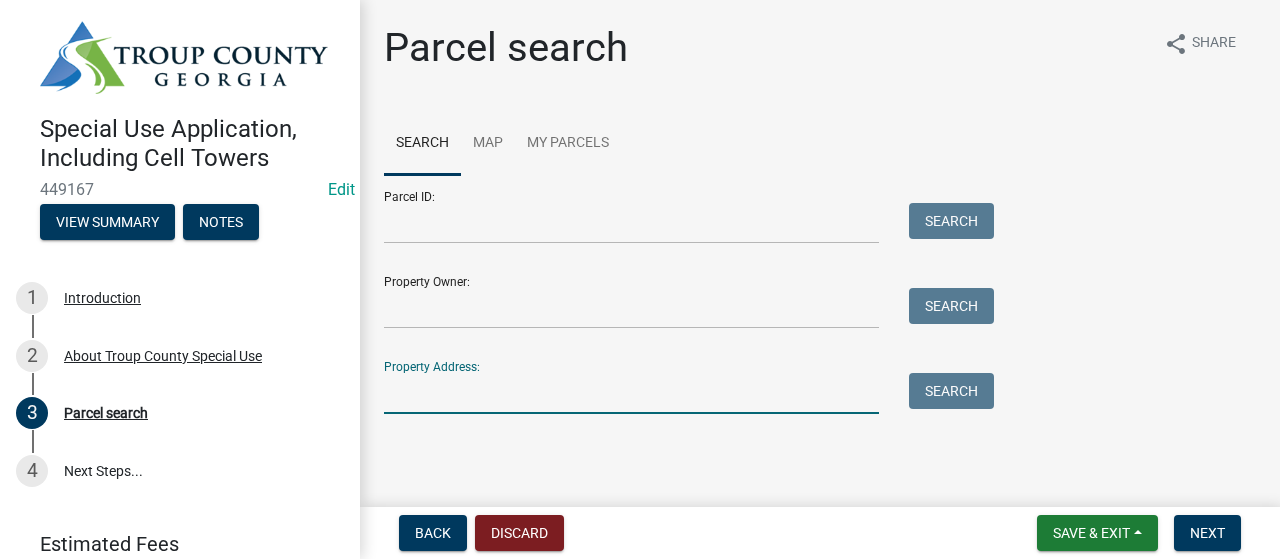 click on "Property Address:" at bounding box center (631, 393) 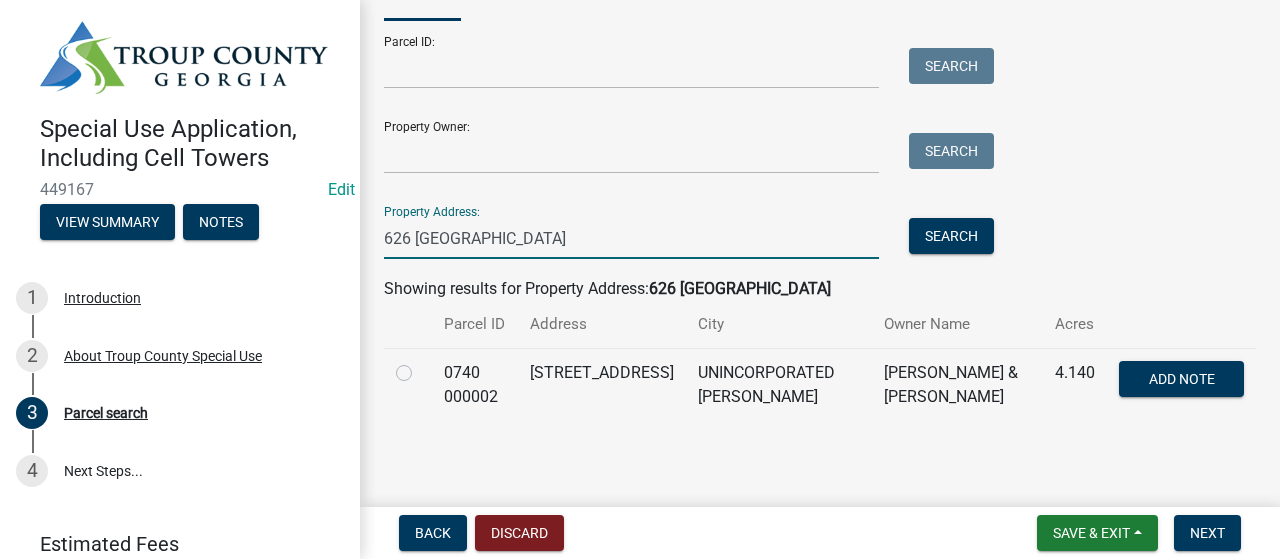 scroll, scrollTop: 178, scrollLeft: 0, axis: vertical 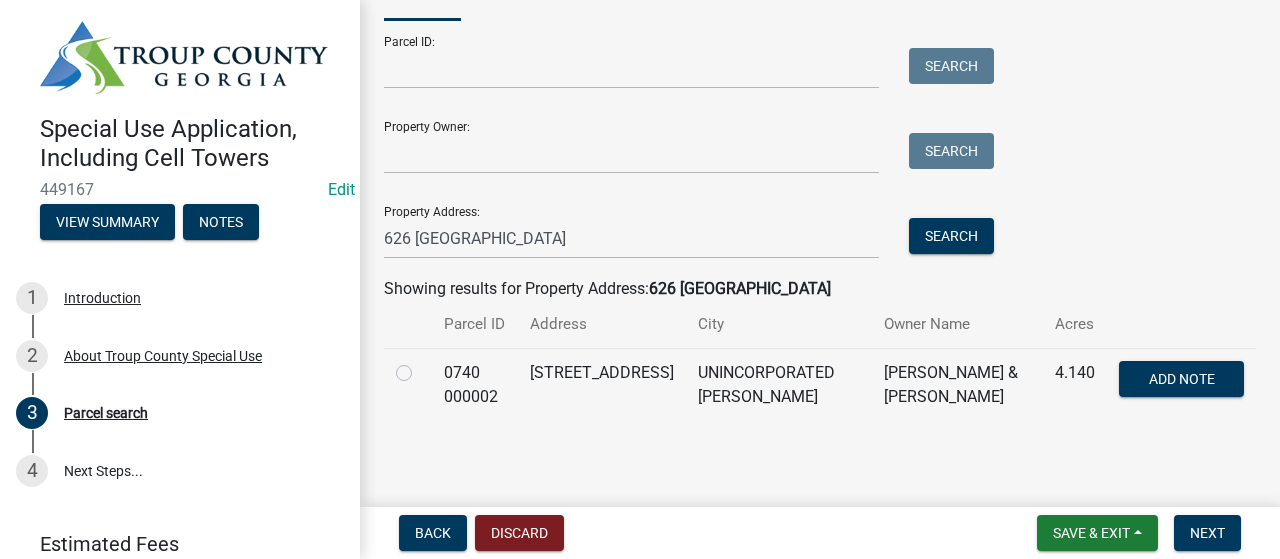 click 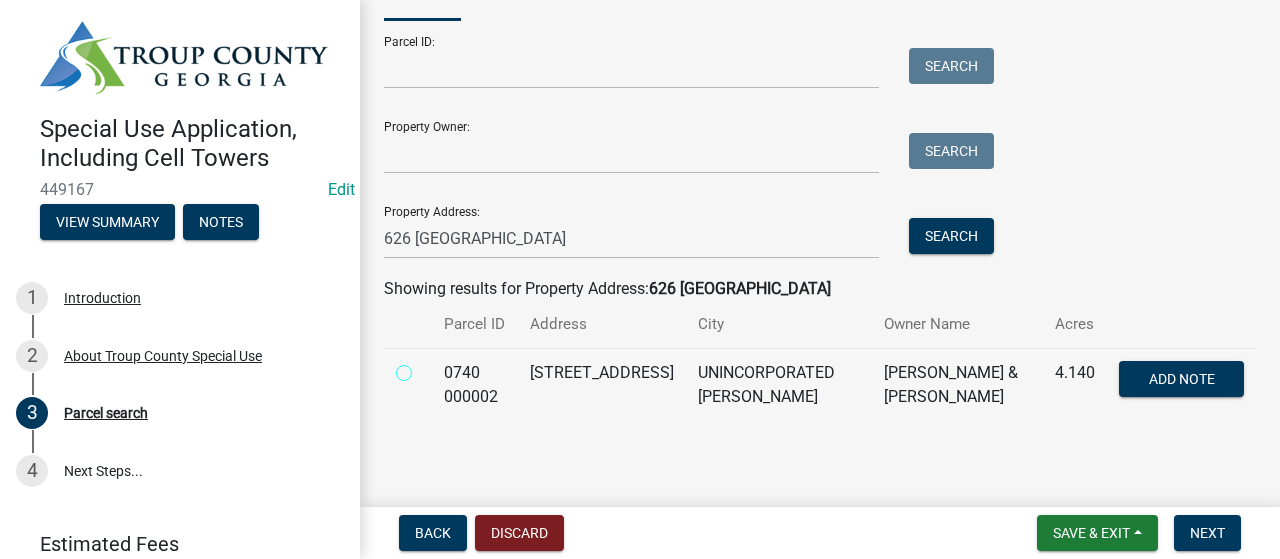 click at bounding box center [426, 367] 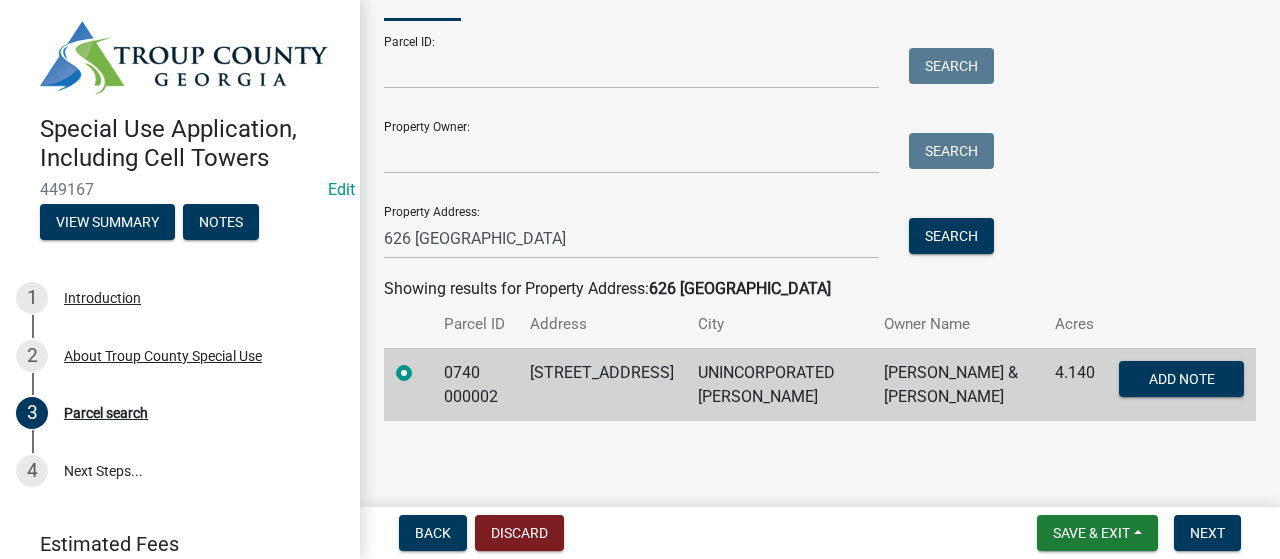 click on "Parcel search share Share Search Map My Parcels  Parcel ID:   Search   Property Owner:   Search   Property Address:  [GEOGRAPHIC_DATA]  Search  Showing results for Property Address:  [GEOGRAPHIC_DATA] ID Address City Owner Name Acres 0740 000002 [STREET_ADDRESS] [PERSON_NAME] [PERSON_NAME] & [PERSON_NAME]  4.140  Add Note" 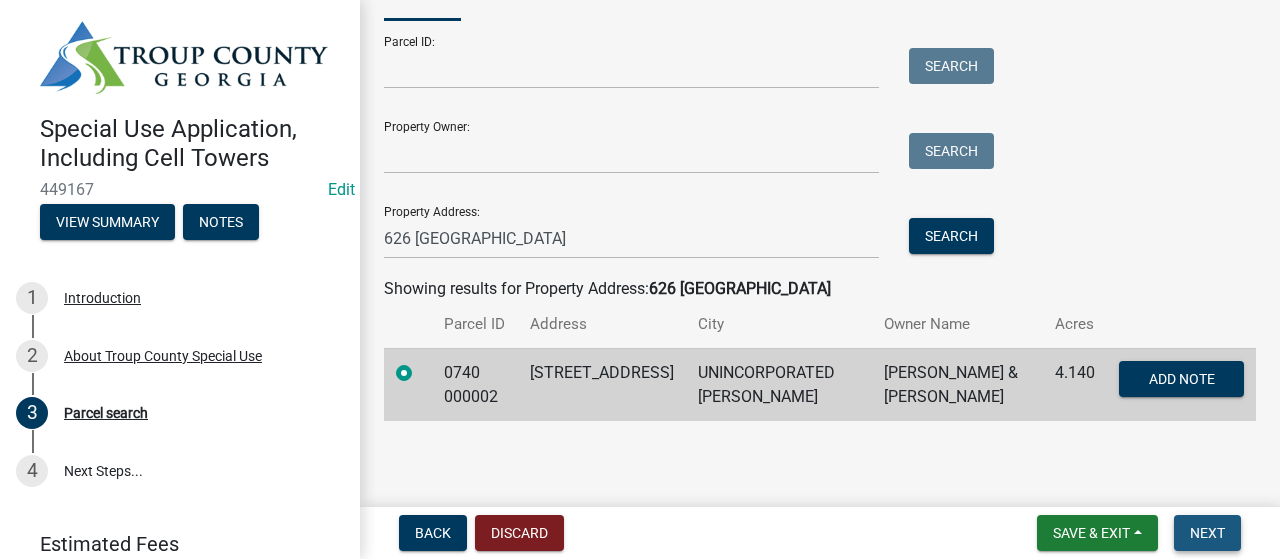 click on "Next" at bounding box center [1207, 533] 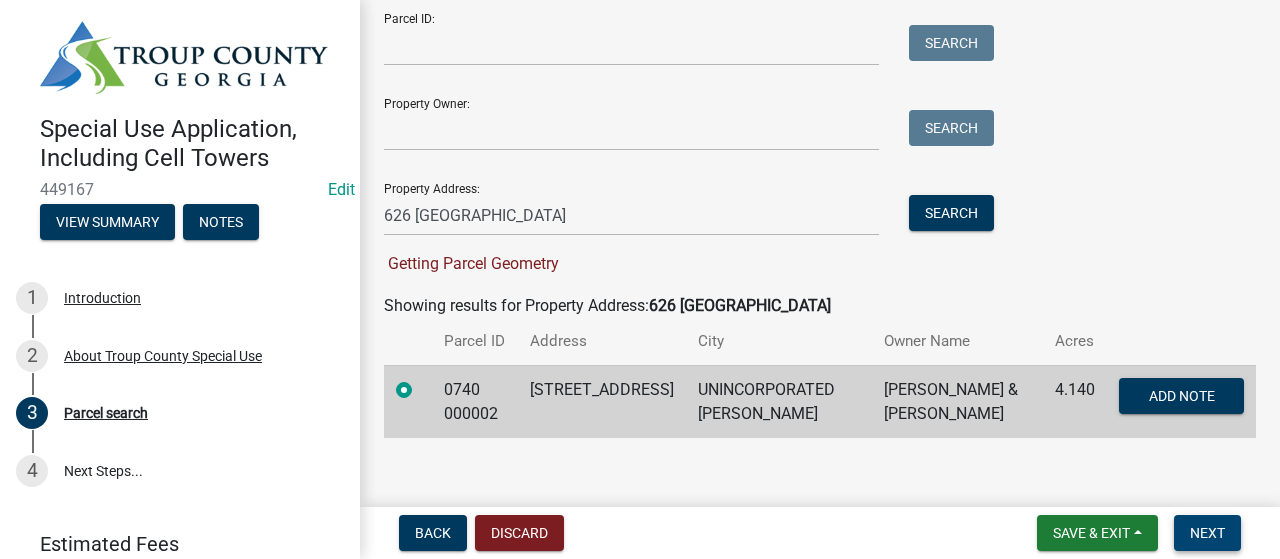 scroll, scrollTop: 218, scrollLeft: 0, axis: vertical 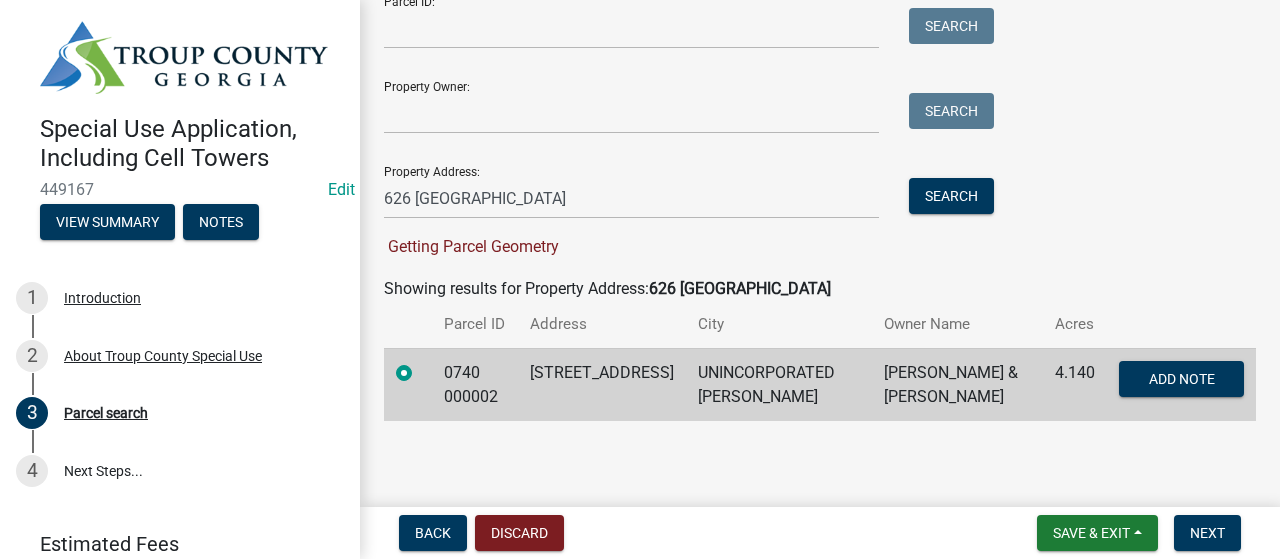 click on "Parcel search share Share Search Map My Parcels  Parcel ID:   Search   Property Owner:   Search   Property Address:  [GEOGRAPHIC_DATA]  Search   Getting Parcel Geometry  Showing results for Property Address:  [STREET_ADDRESS] ID Address City Owner Name Acres 0740 000002 [STREET_ADDRESS][PERSON_NAME] [PERSON_NAME] & [PERSON_NAME]  4.140  Add Note" 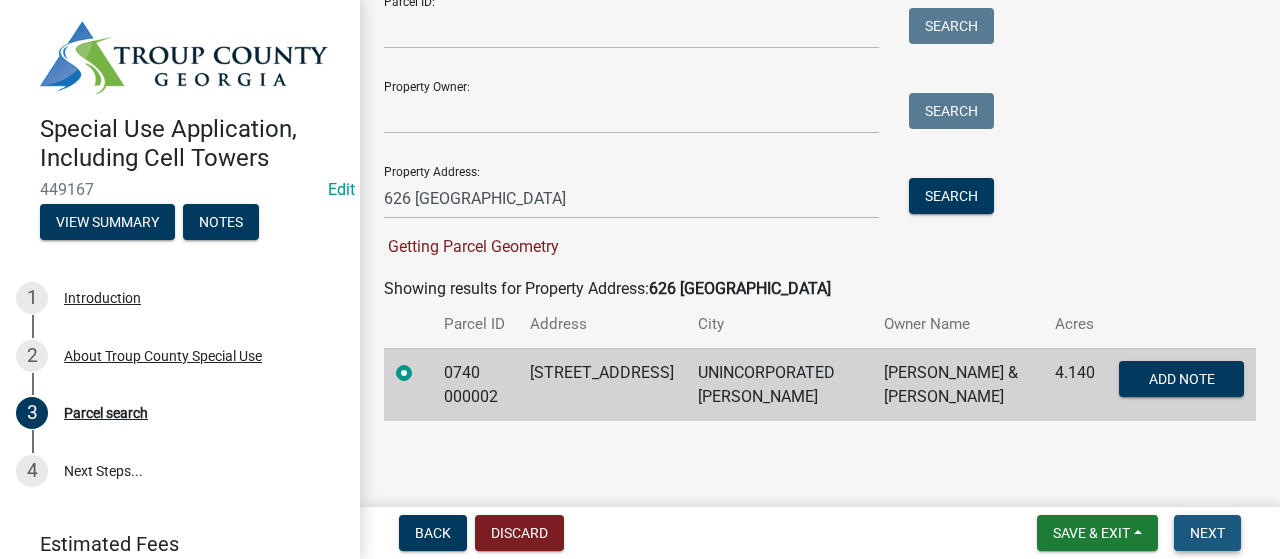 click on "Next" at bounding box center (1207, 533) 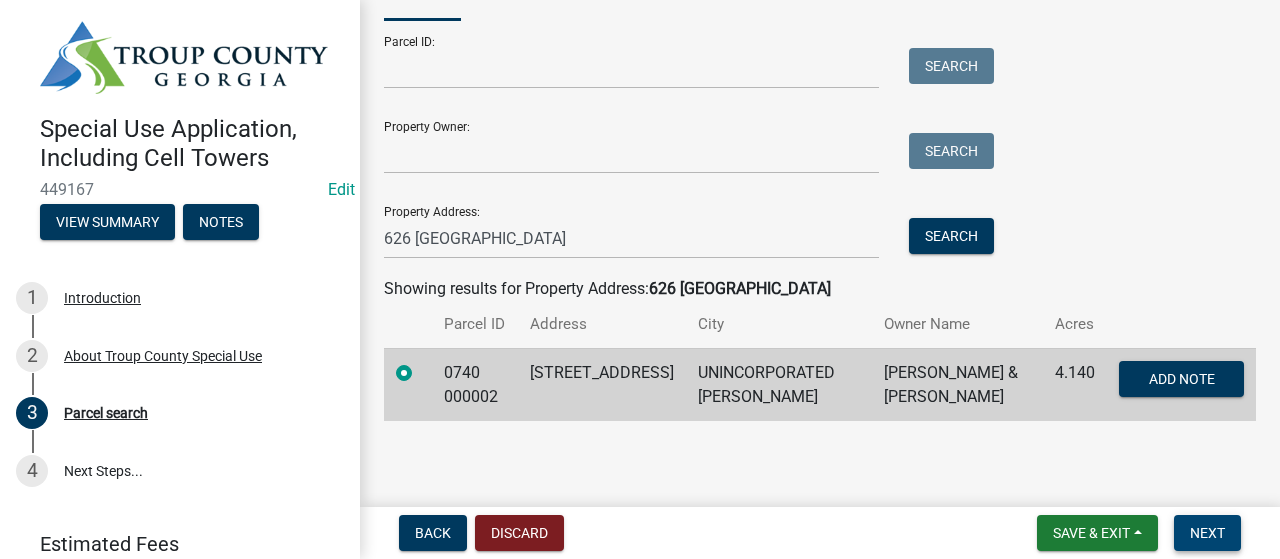 scroll, scrollTop: 178, scrollLeft: 0, axis: vertical 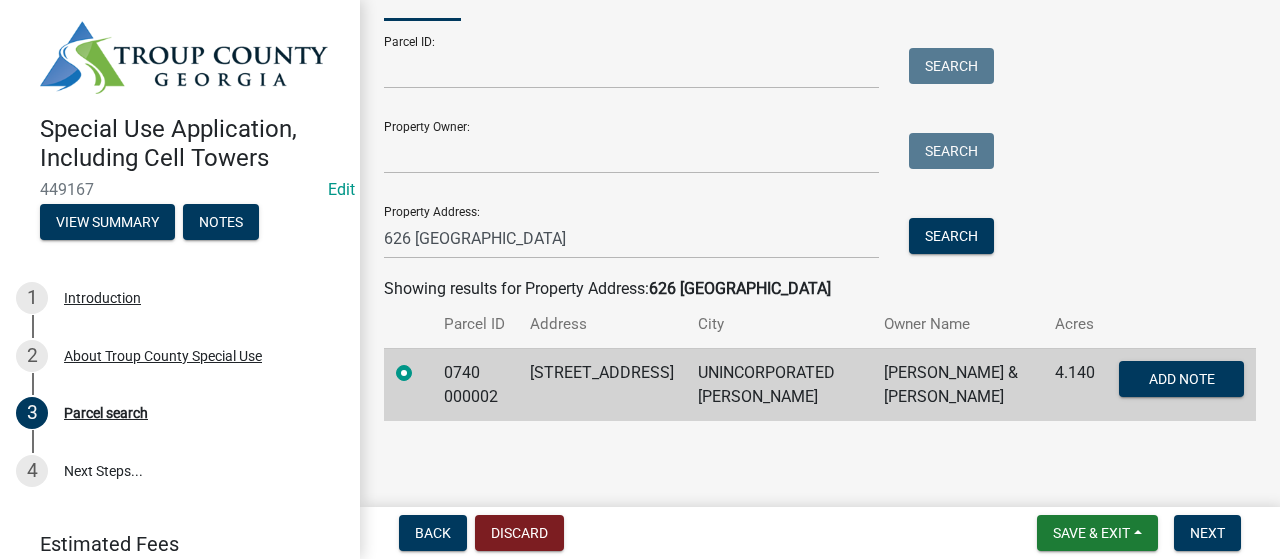 drag, startPoint x: 995, startPoint y: 459, endPoint x: 1109, endPoint y: 488, distance: 117.630775 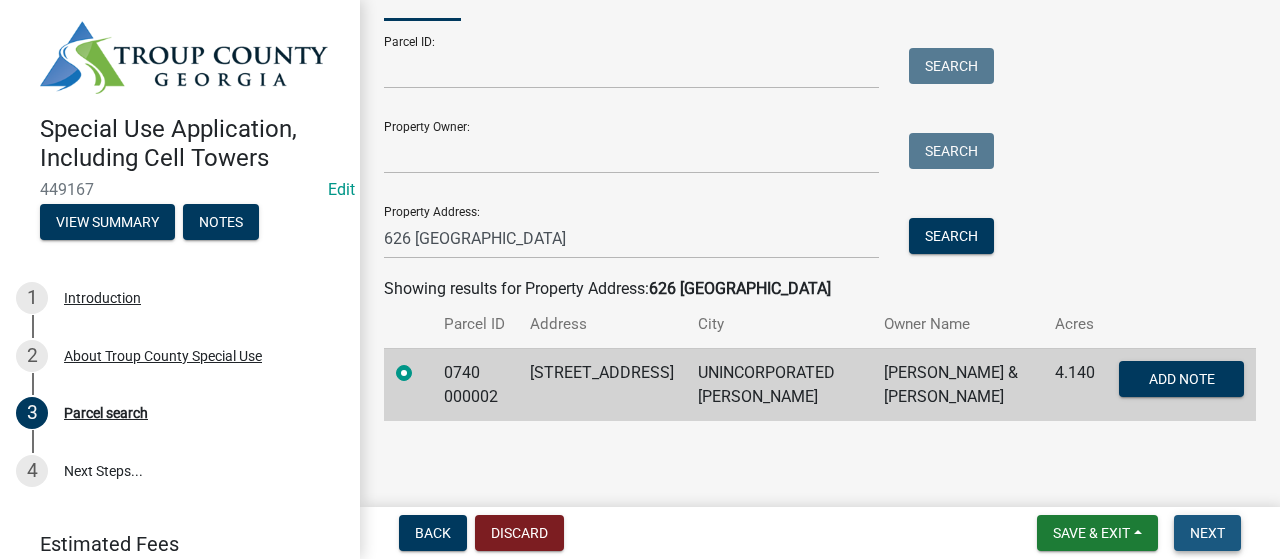 click on "Next" at bounding box center [1207, 533] 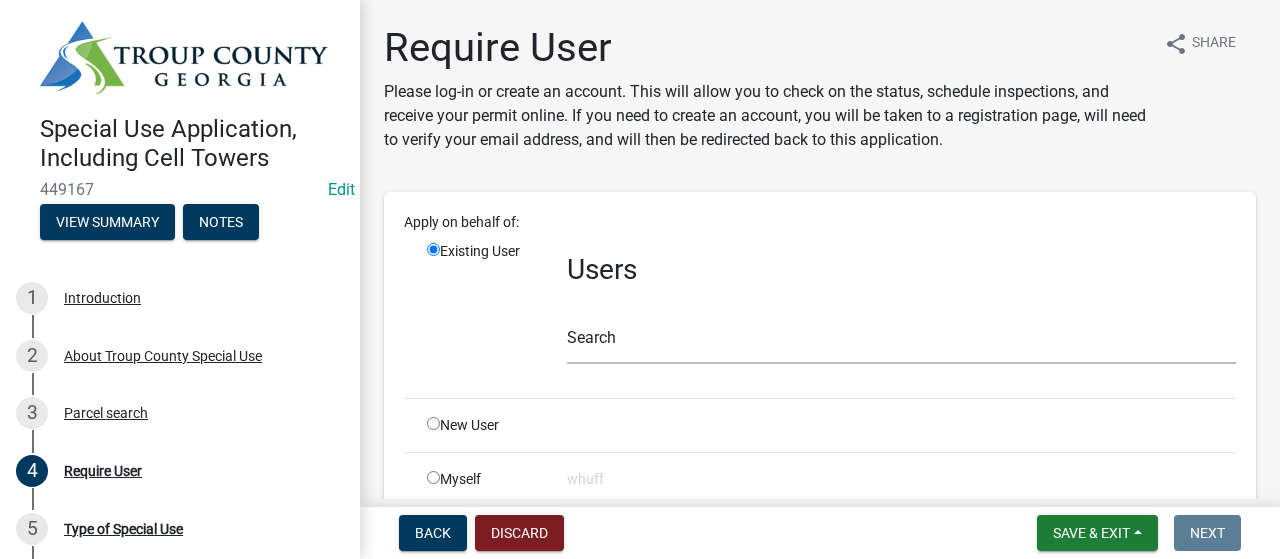 click 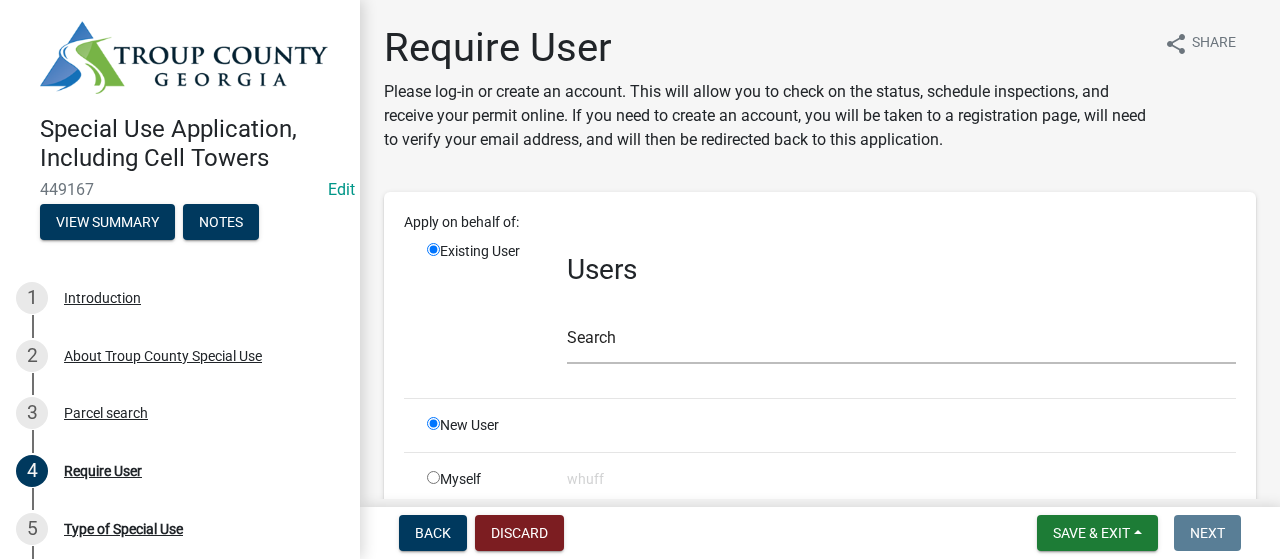 radio on "false" 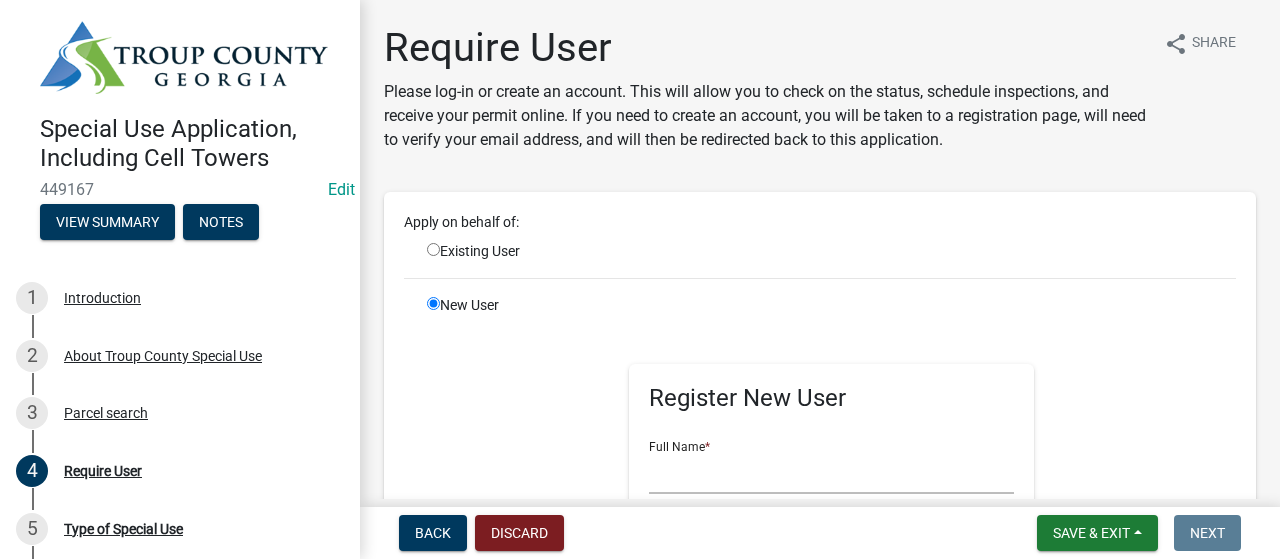 scroll, scrollTop: 100, scrollLeft: 0, axis: vertical 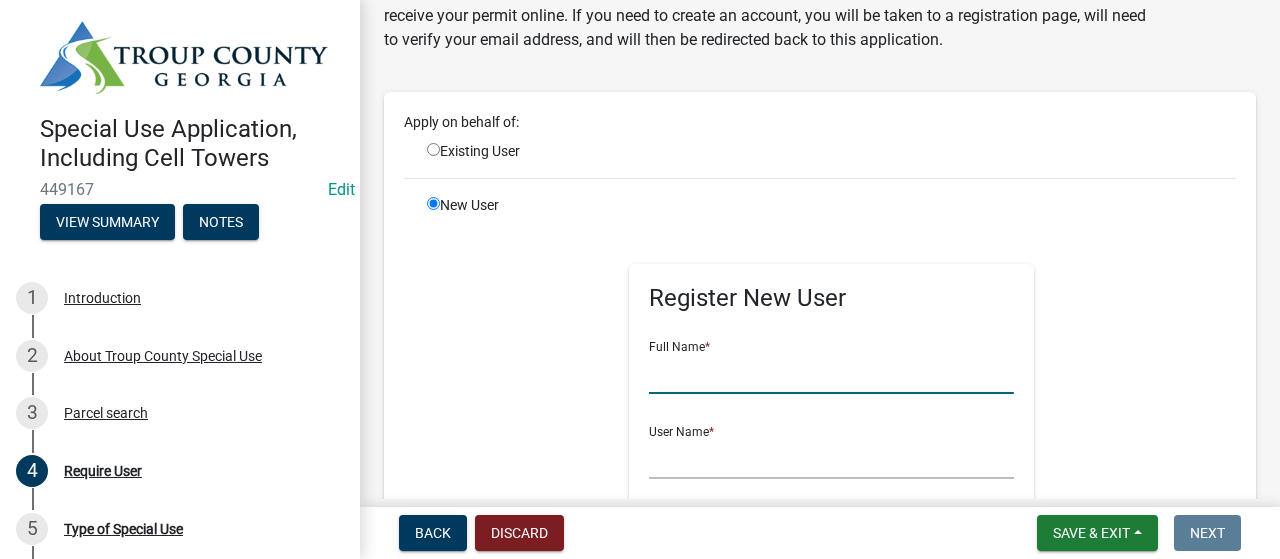 click 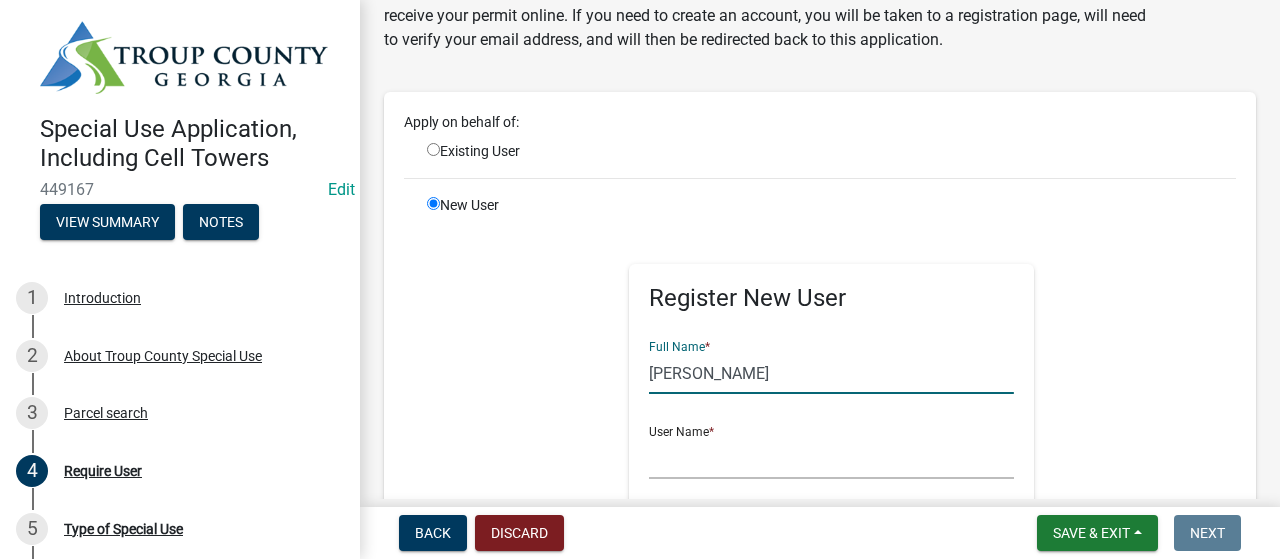 type on "[PERSON_NAME]" 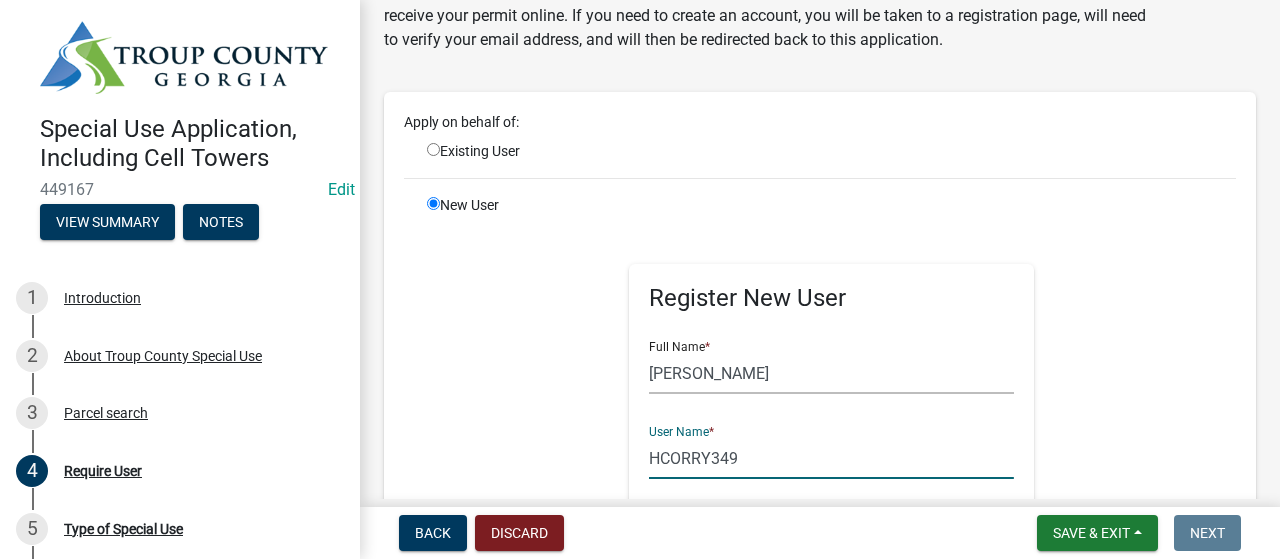 type on "HCORRY349" 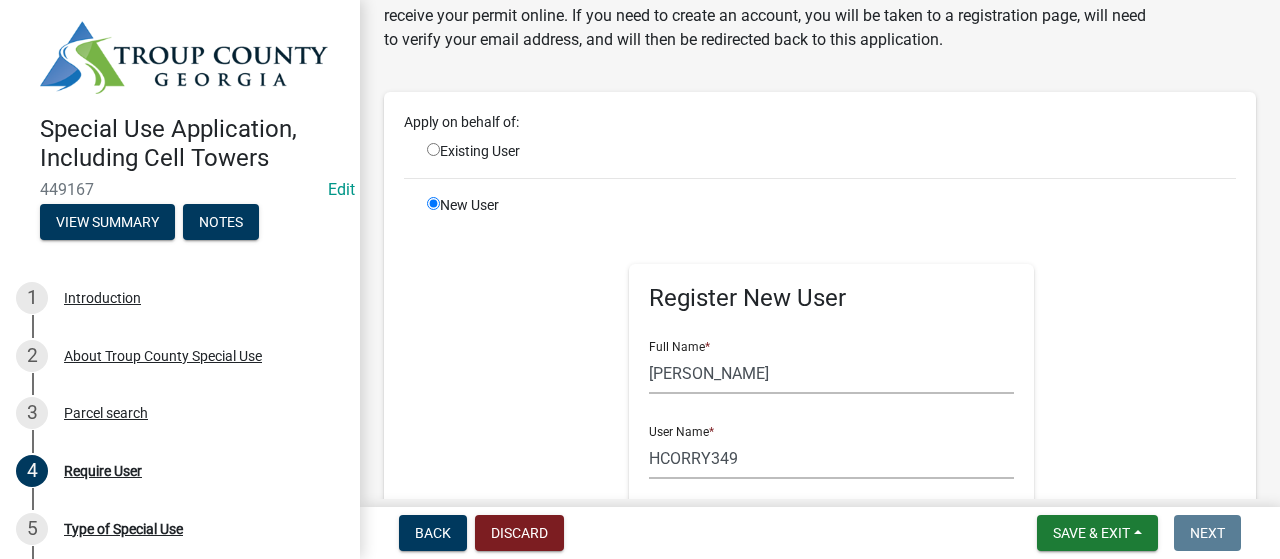 scroll, scrollTop: 393, scrollLeft: 0, axis: vertical 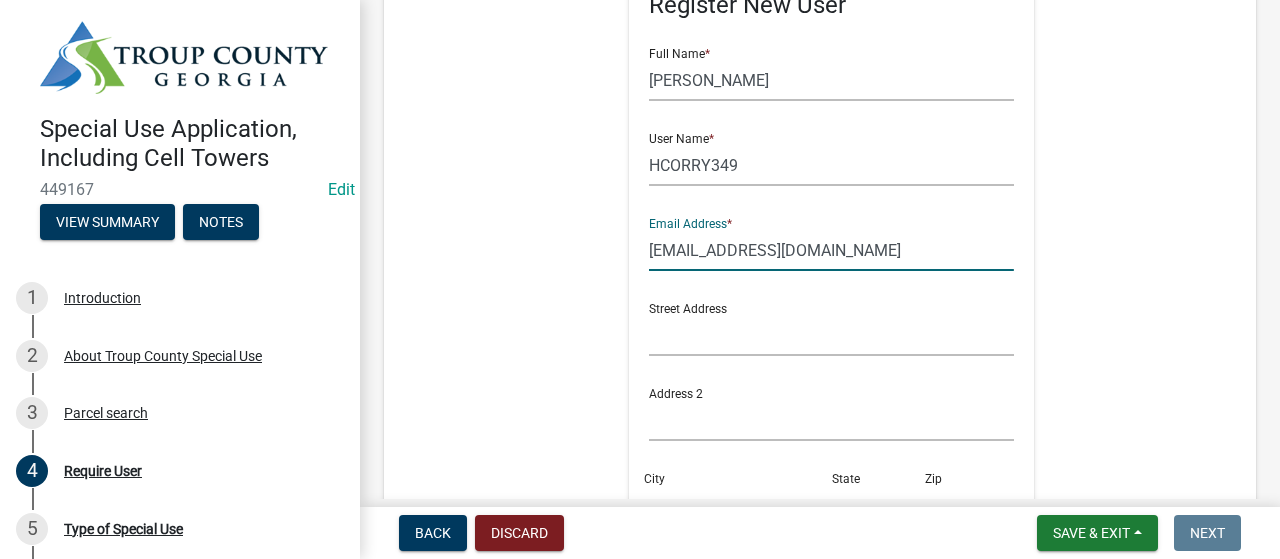 type on "[EMAIL_ADDRESS][DOMAIN_NAME]" 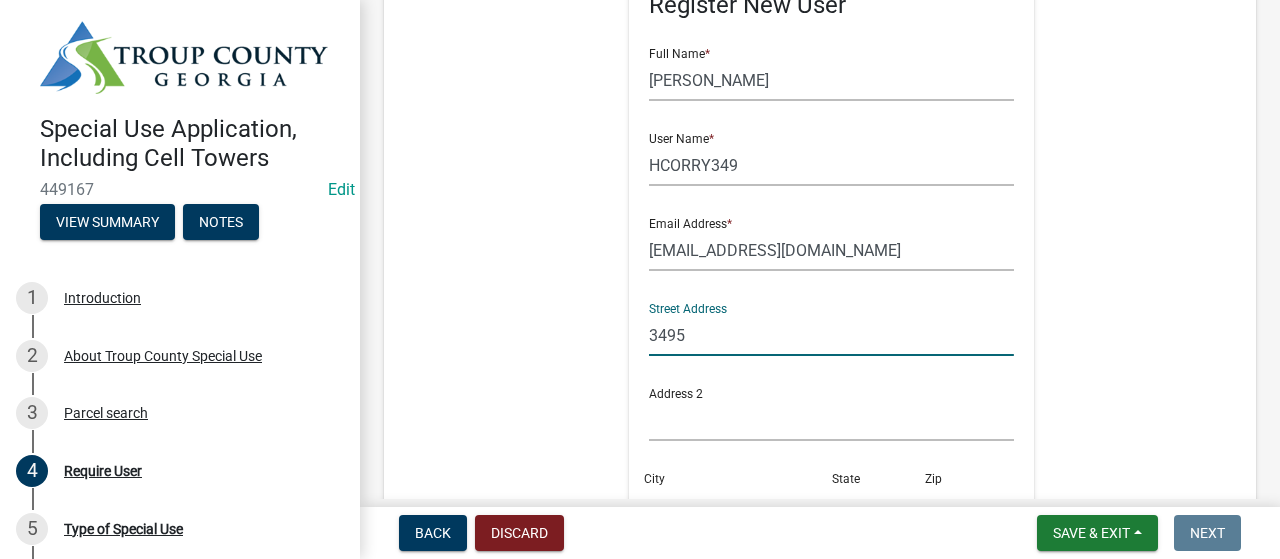 type on "3495" 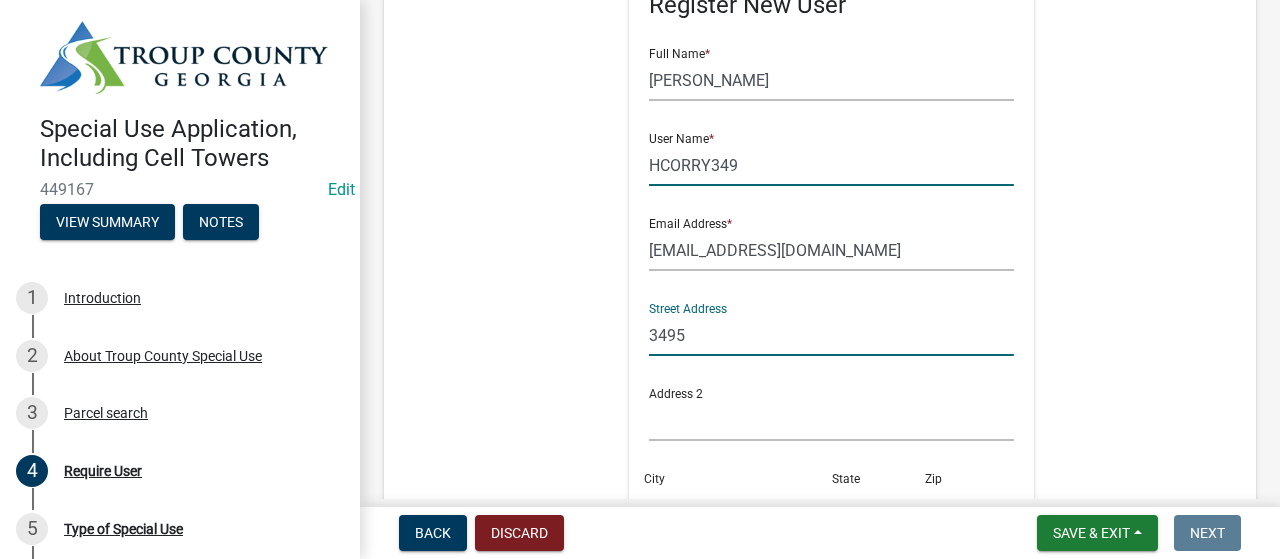 click on "HCORRY349" 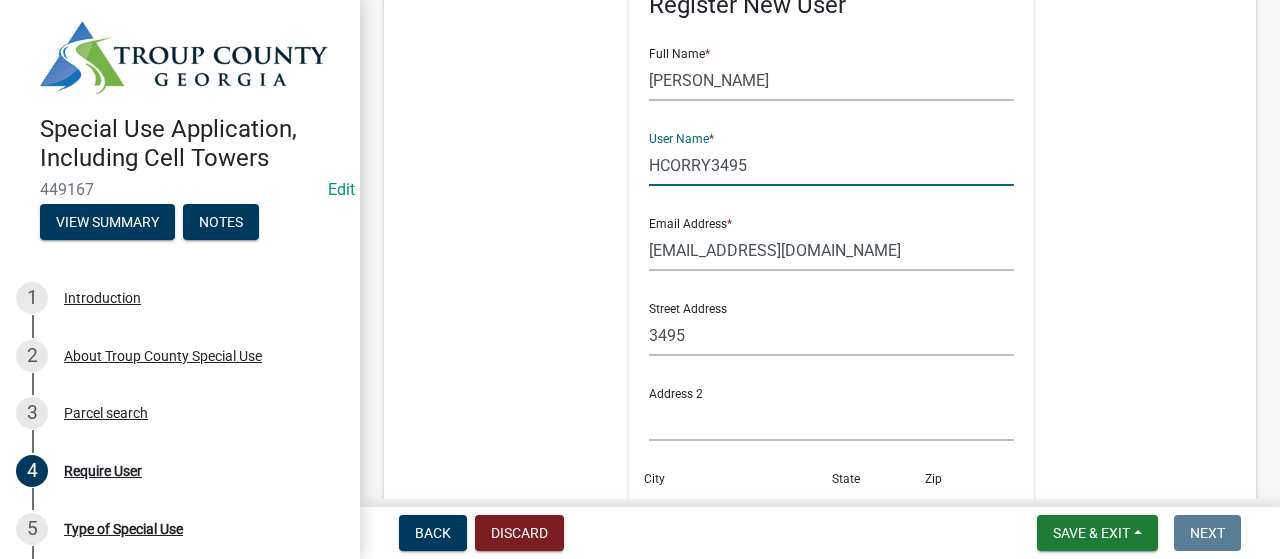 type on "HCORRY3495" 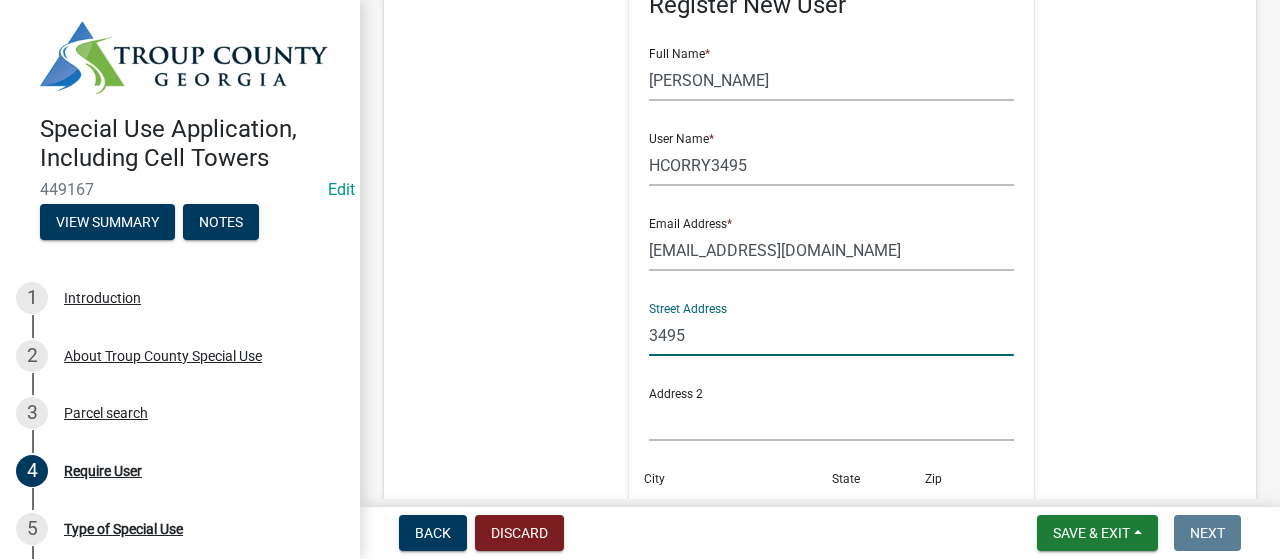 click on "3495" 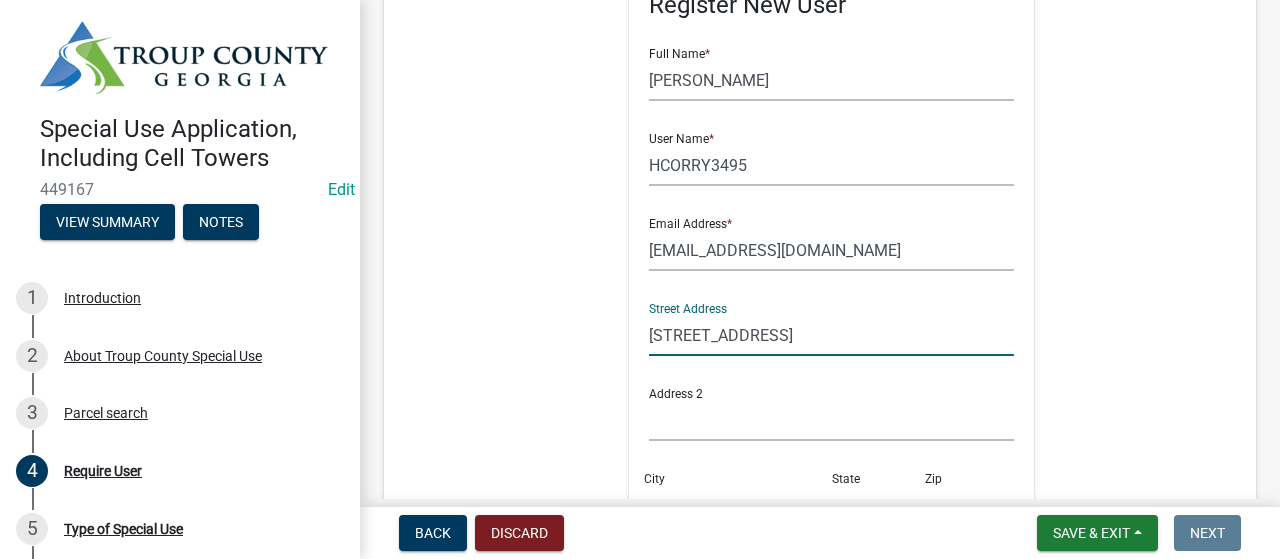 type on "[STREET_ADDRESS]" 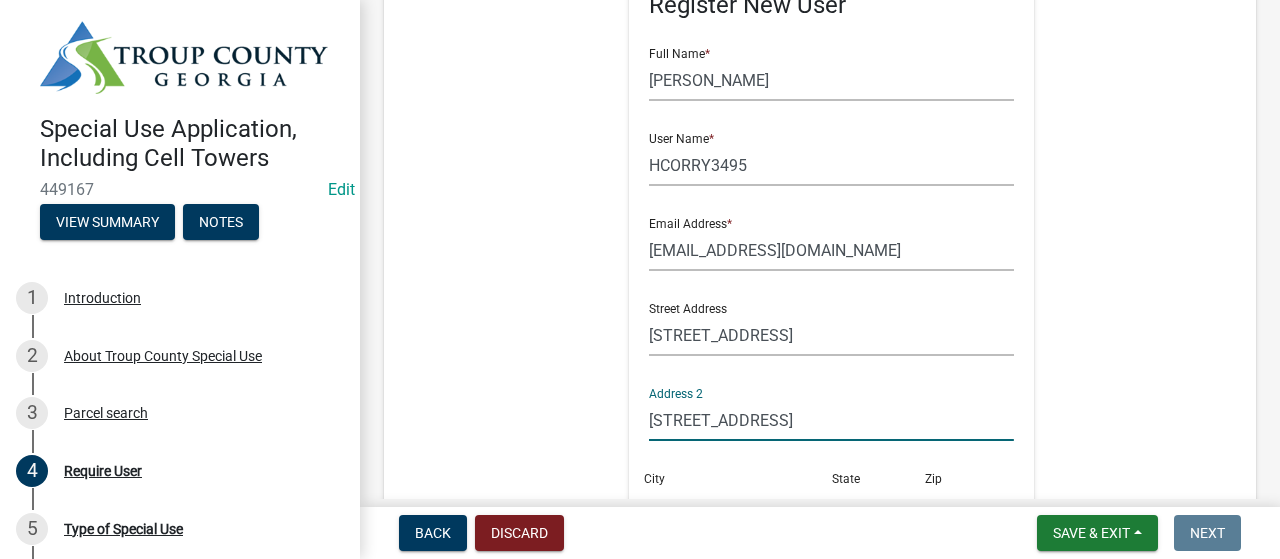 type on "[STREET_ADDRESS]" 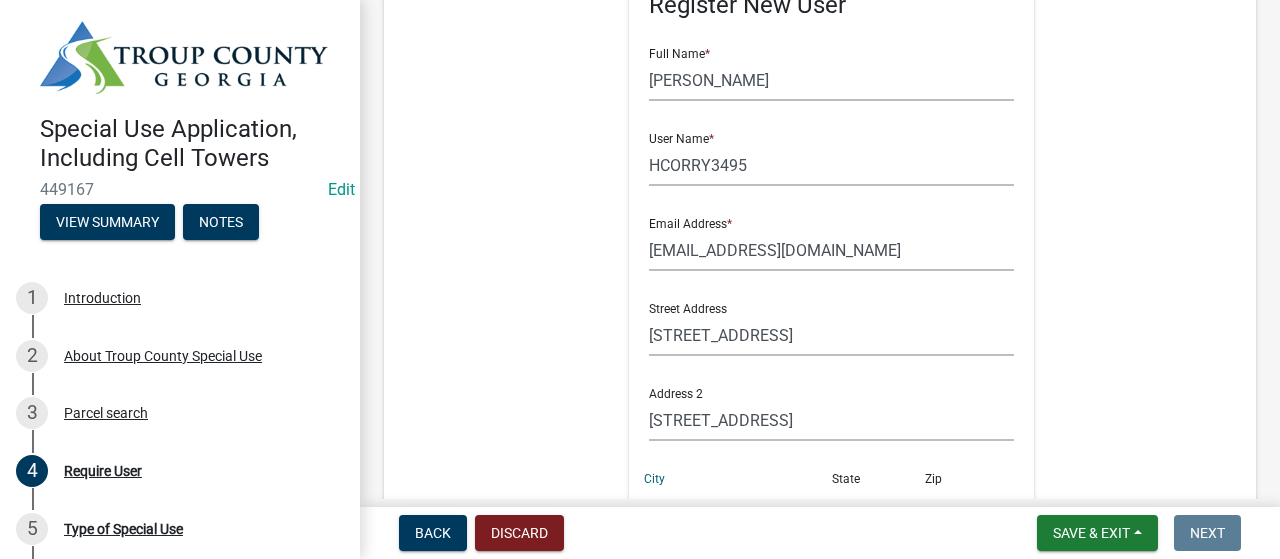 scroll, scrollTop: 419, scrollLeft: 0, axis: vertical 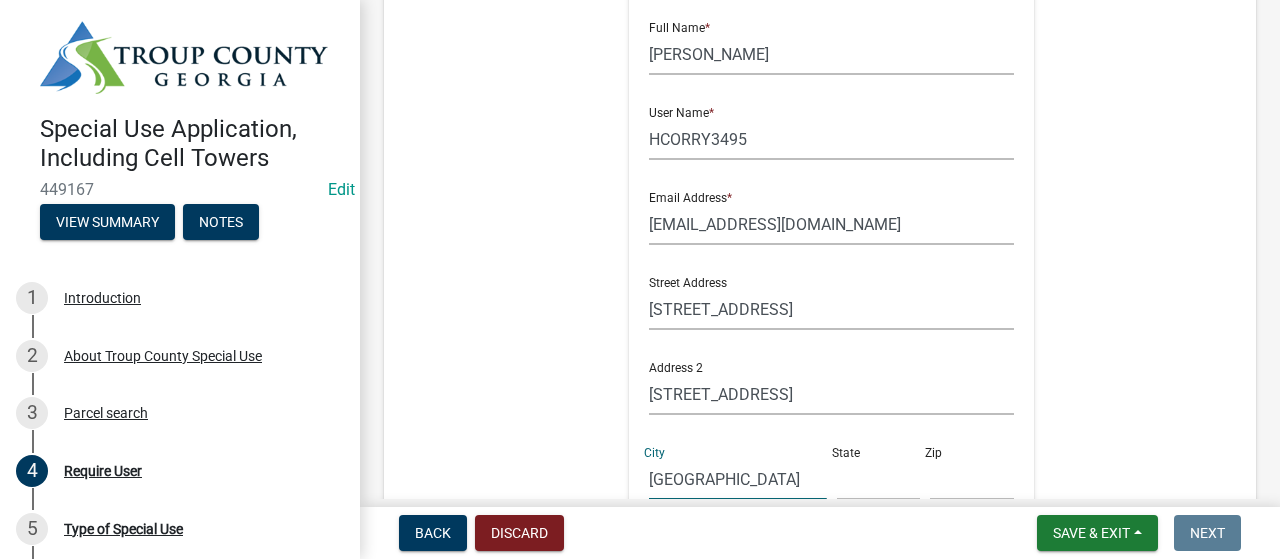 type on "[GEOGRAPHIC_DATA]" 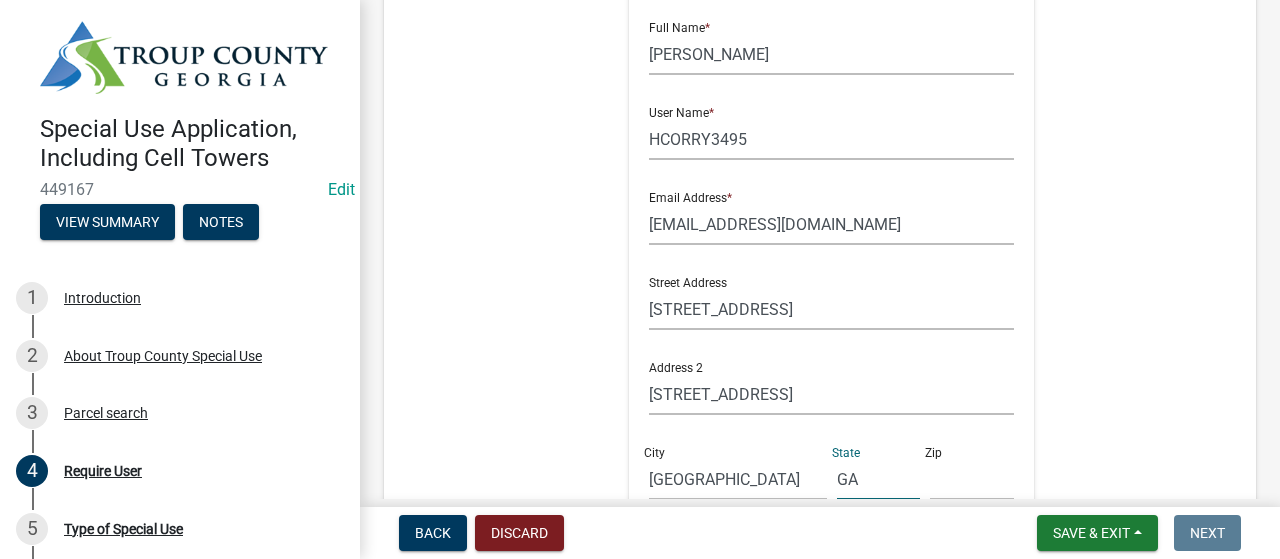 type on "GA" 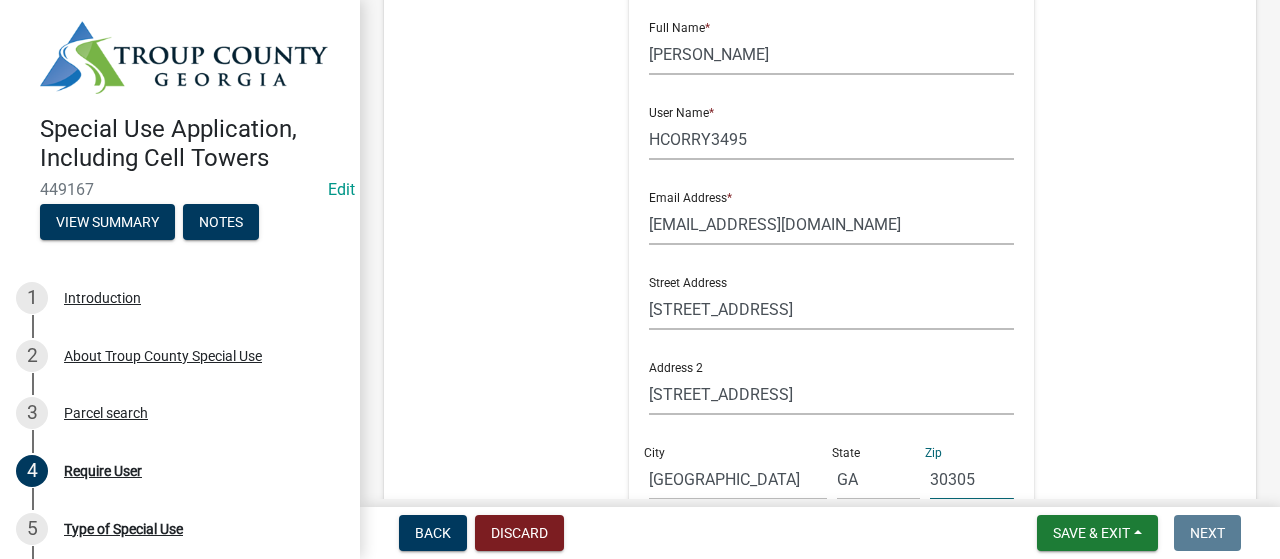 type on "30305" 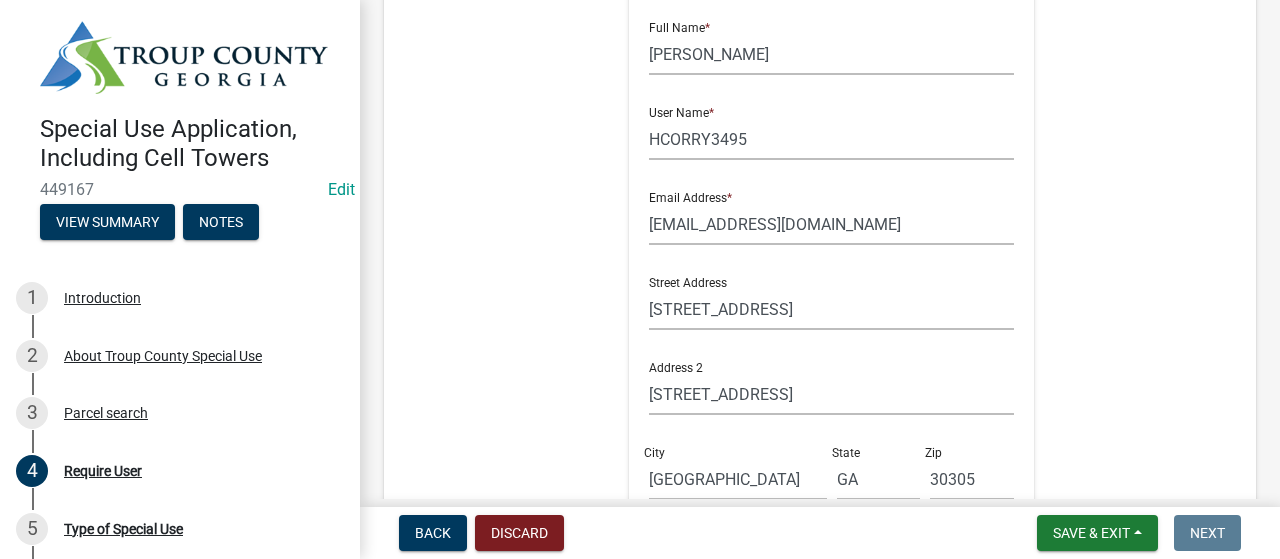 scroll, scrollTop: 751, scrollLeft: 0, axis: vertical 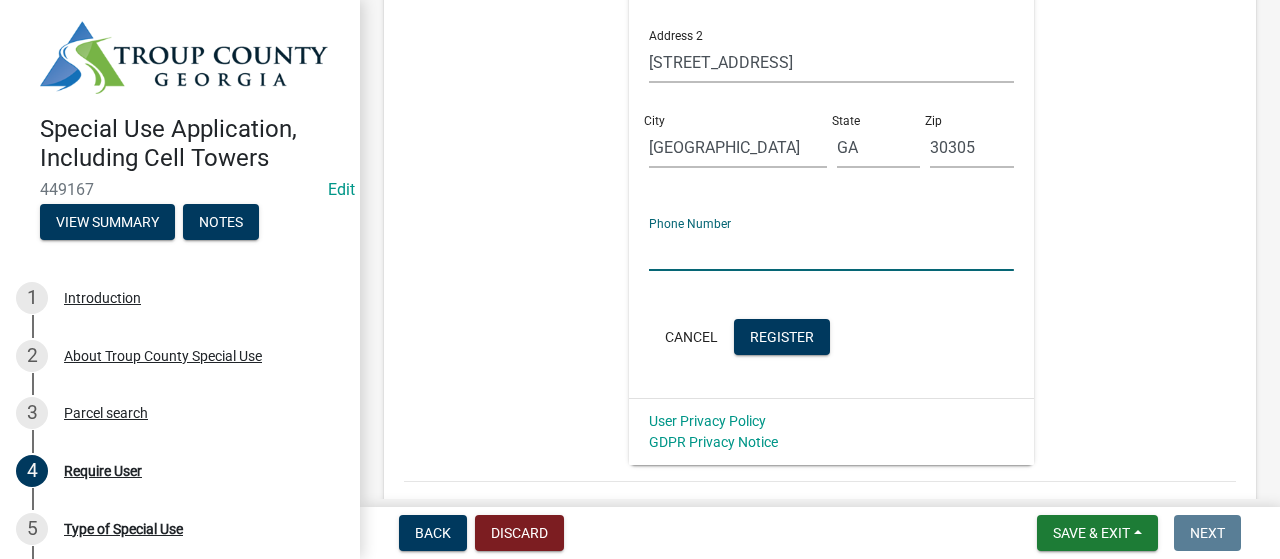 click on "Special Use Application, Including Cell Towers  449167   Edit   View Summary   Notes" at bounding box center (180, 172) 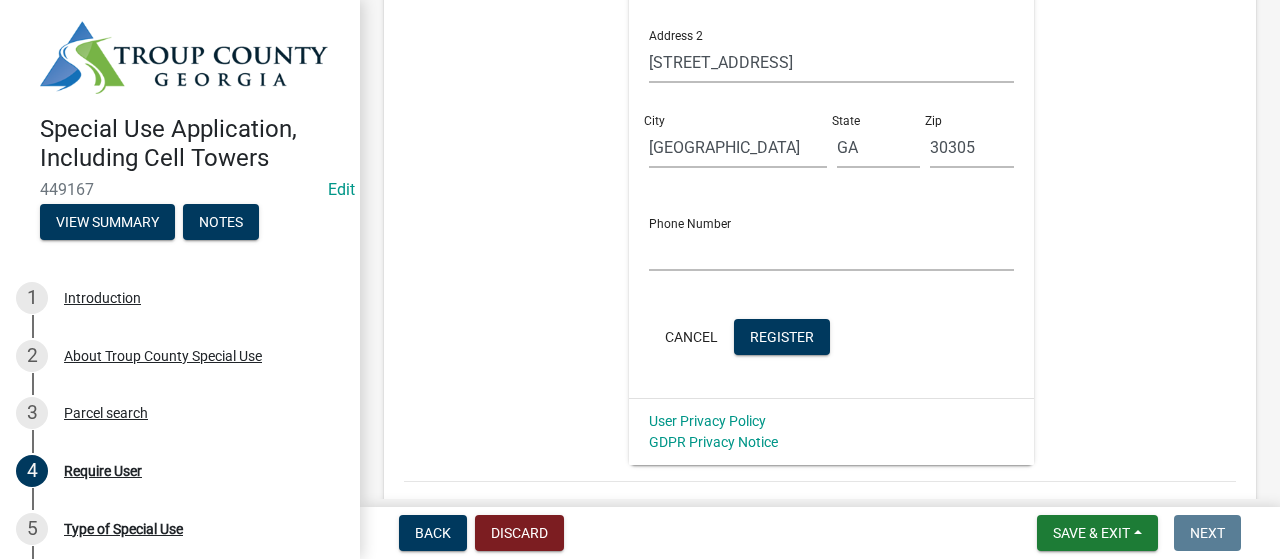 click on "Special Use Application, Including Cell Towers  449167   Edit   View Summary   Notes" at bounding box center (180, 130) 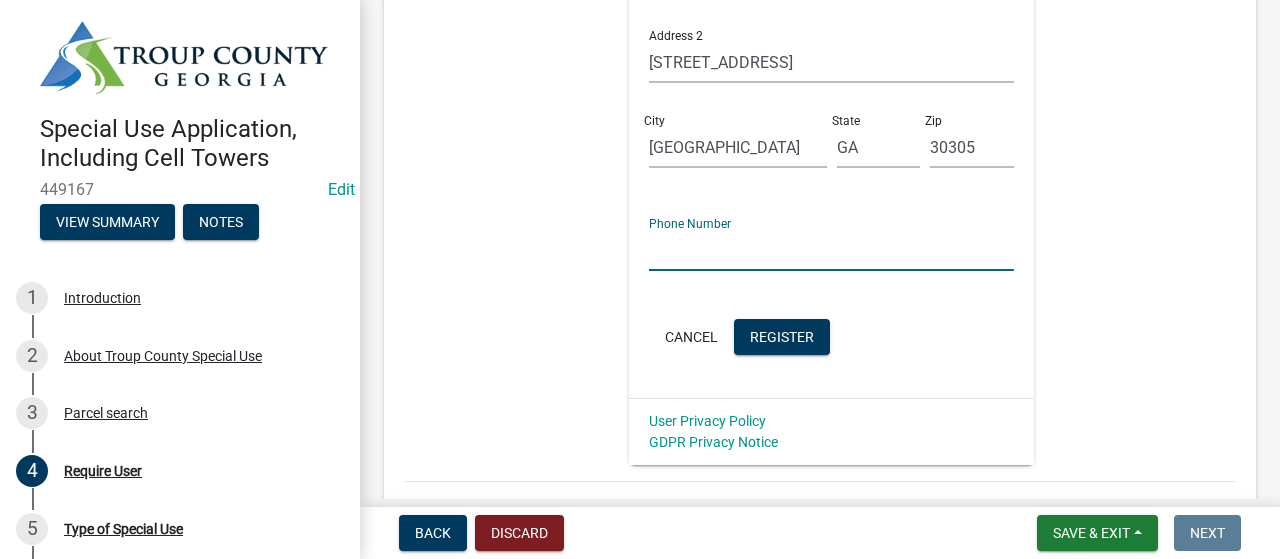 click 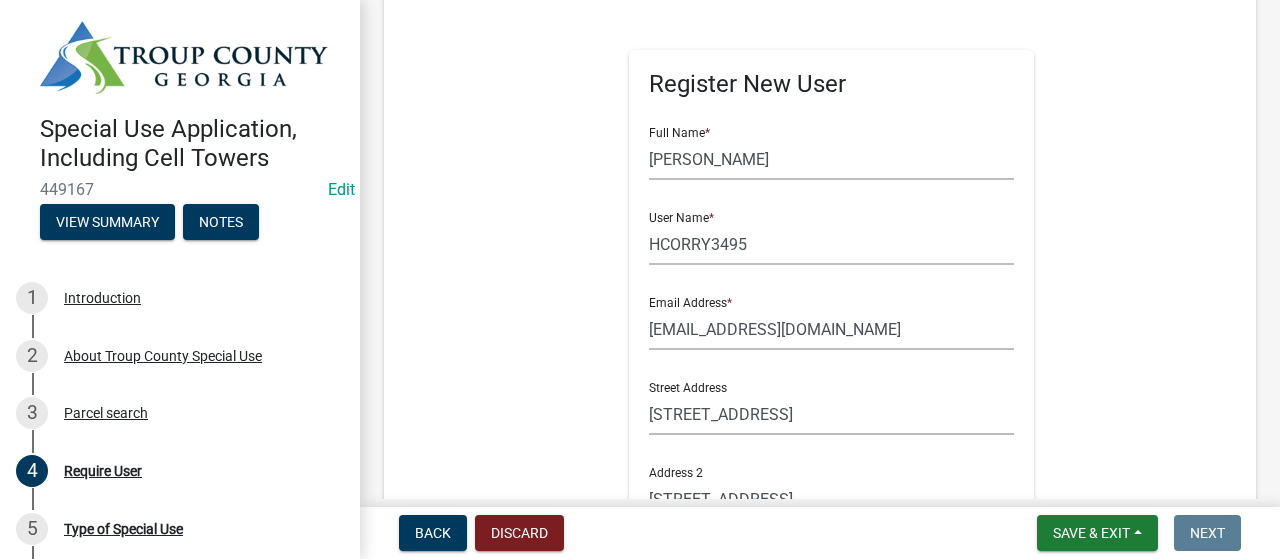 scroll, scrollTop: 511, scrollLeft: 0, axis: vertical 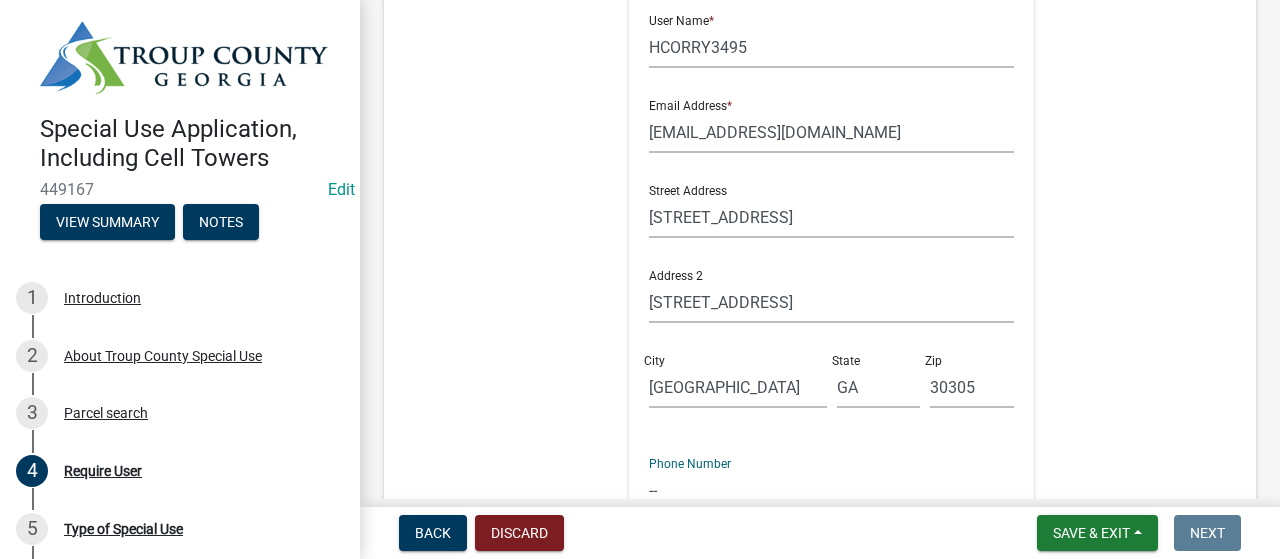 type on "-" 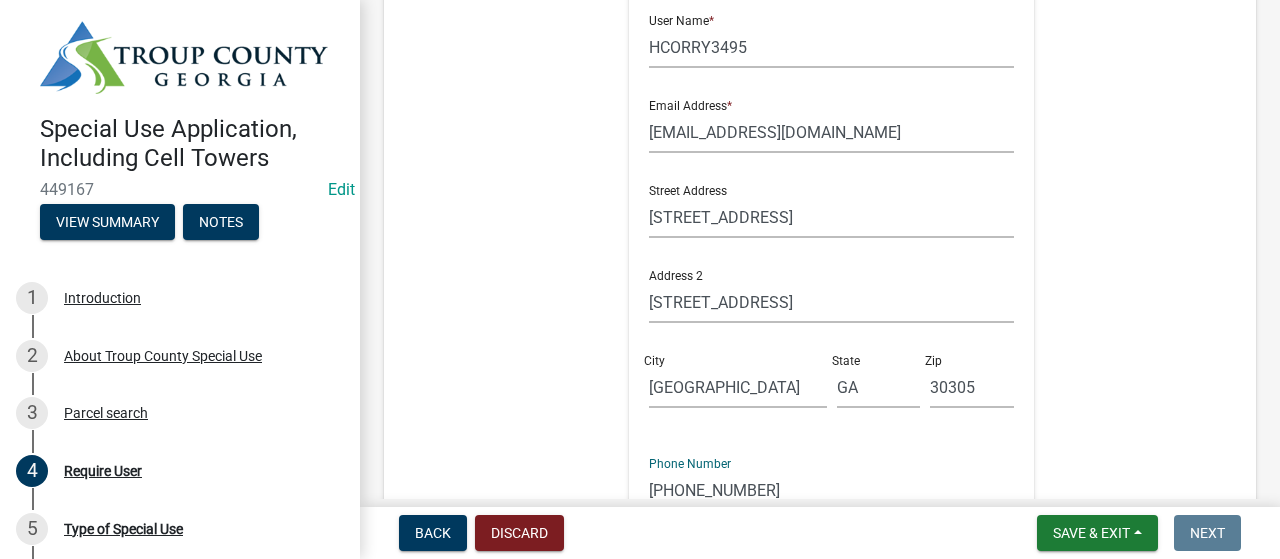 type on "[PHONE_NUMBER]" 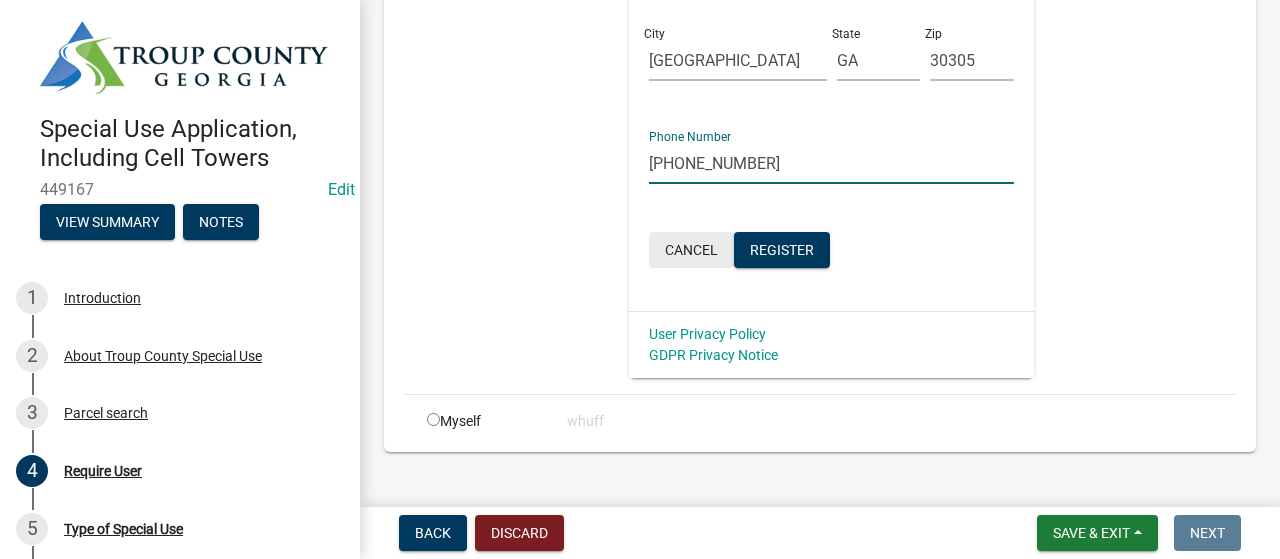 type 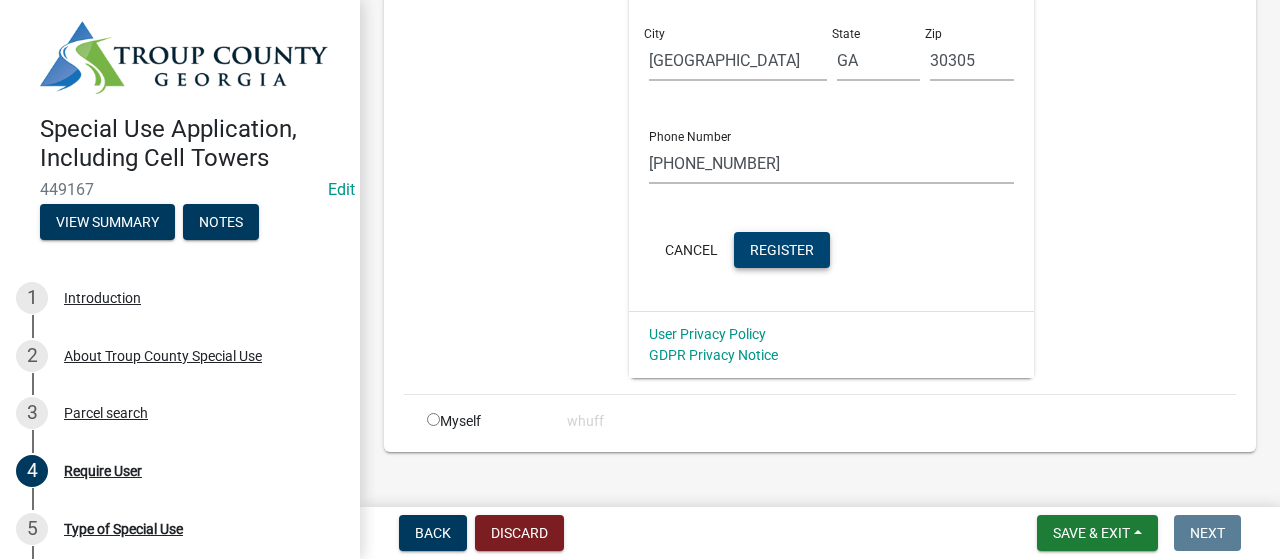 click on "Register" 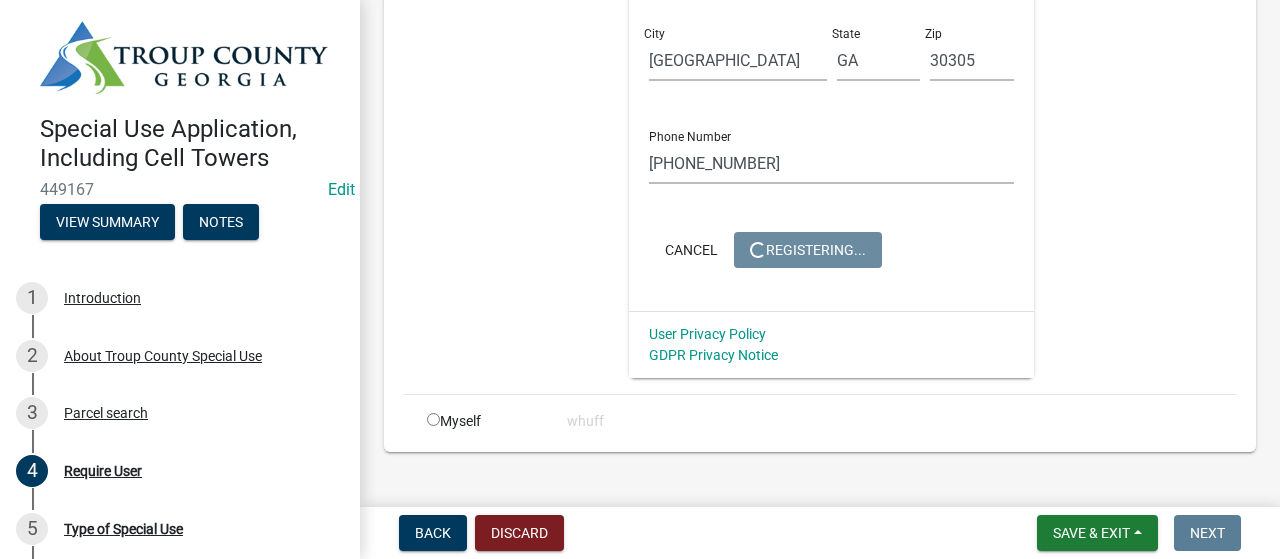 scroll, scrollTop: 0, scrollLeft: 0, axis: both 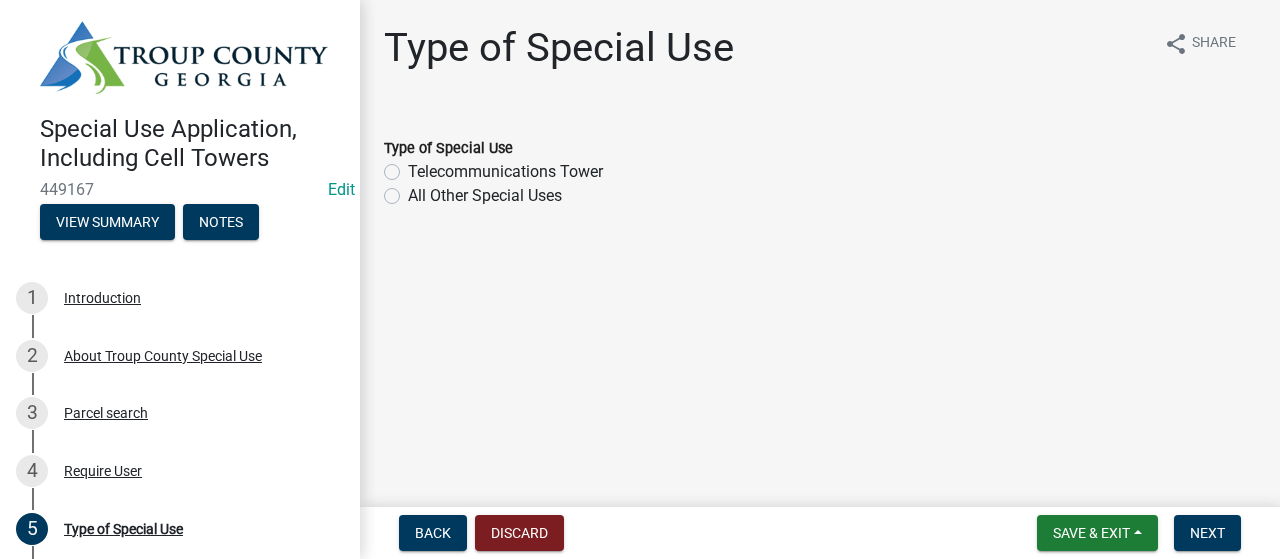 click on "Telecommunications Tower" 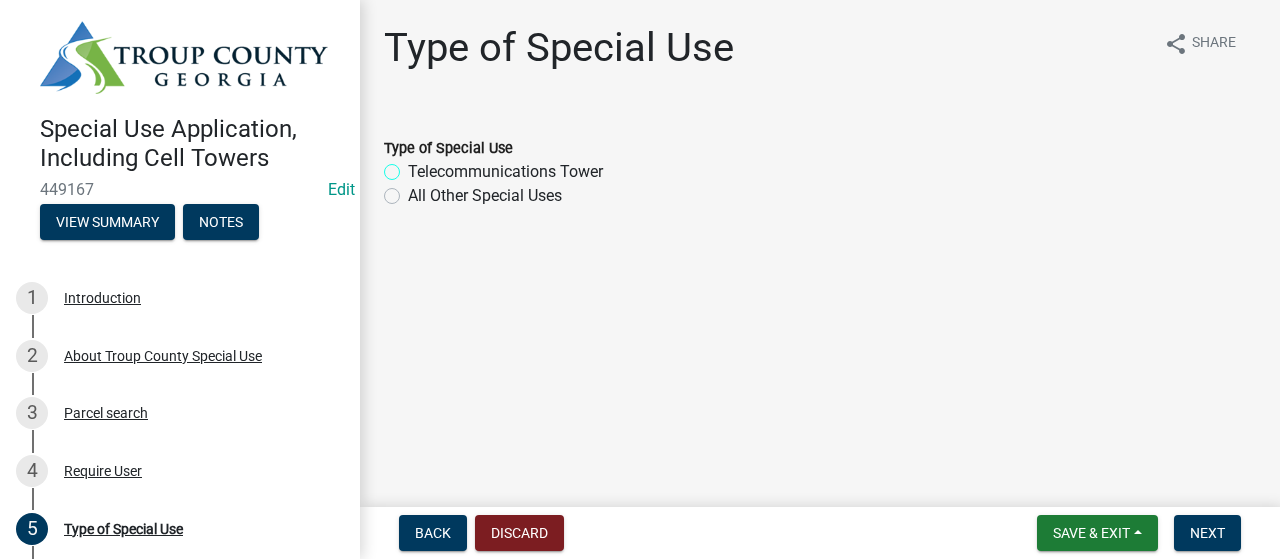 click on "Telecommunications Tower" at bounding box center (414, 166) 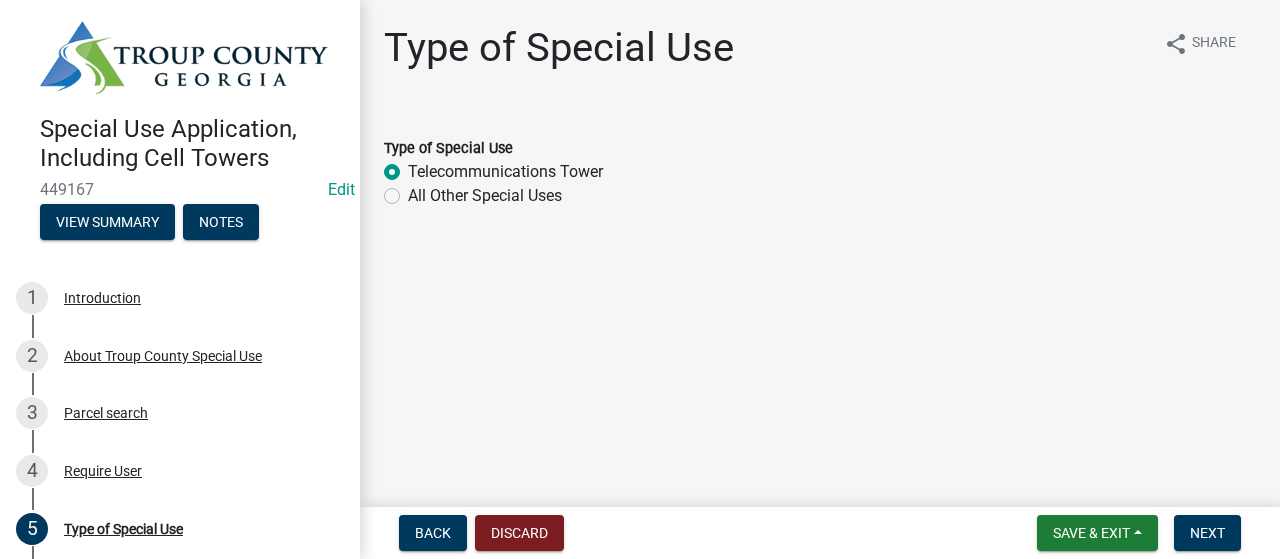 radio on "true" 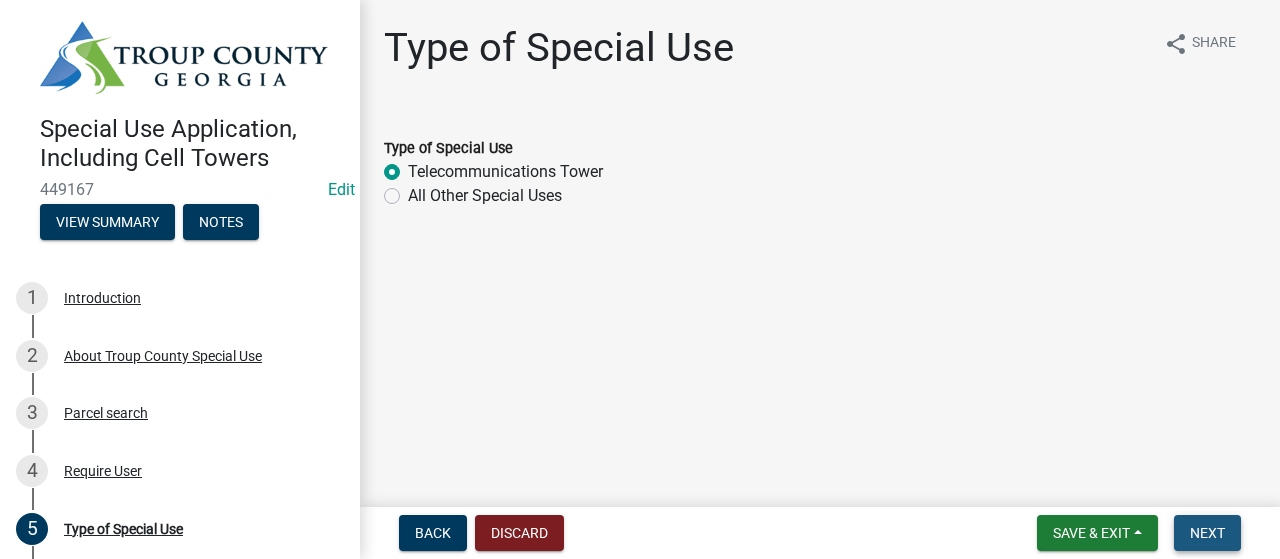 click on "Next" at bounding box center (1207, 533) 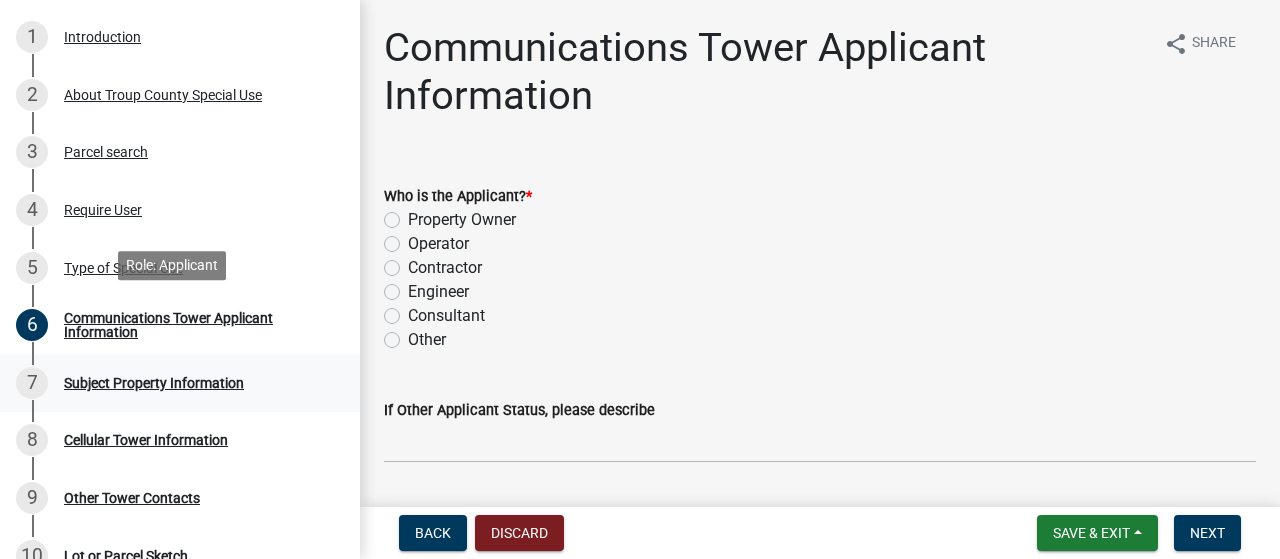 scroll, scrollTop: 292, scrollLeft: 0, axis: vertical 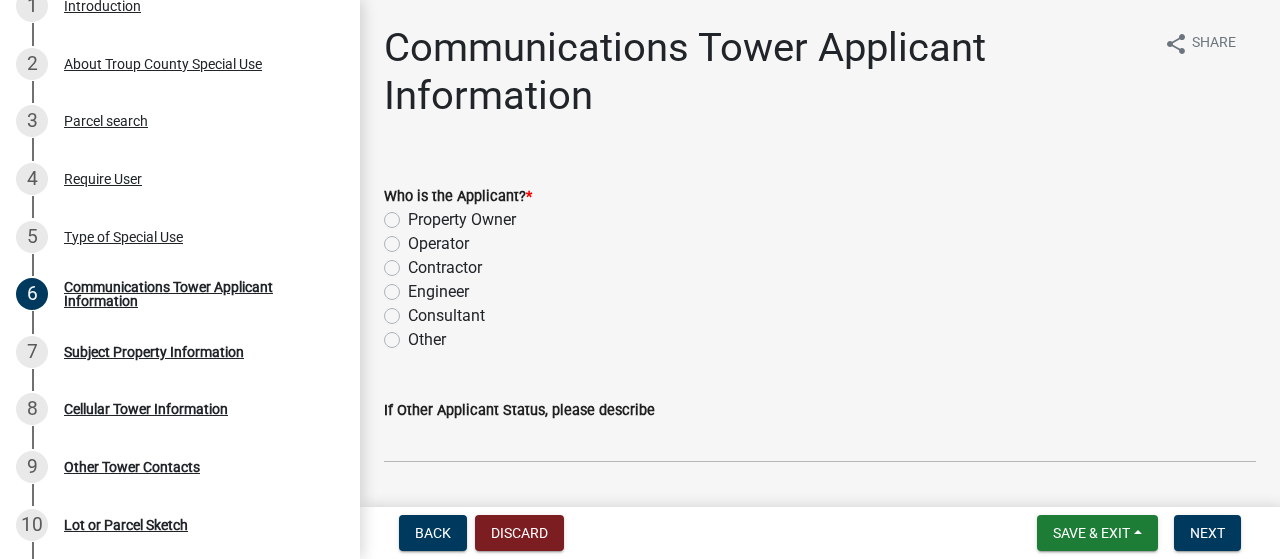 click on "Consultant" 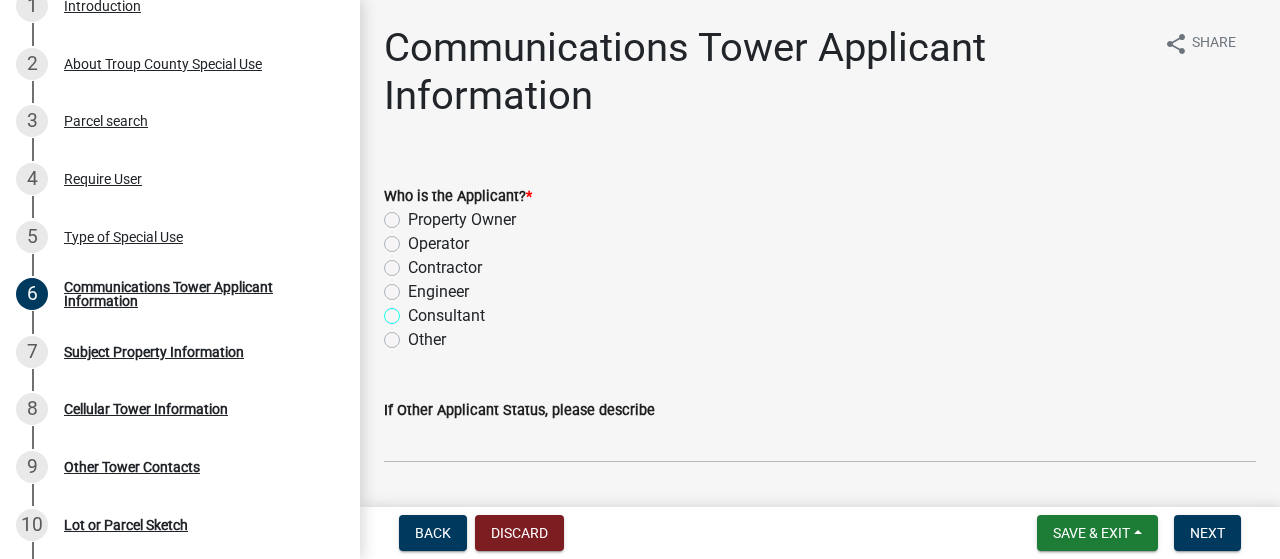 click on "Consultant" at bounding box center (414, 310) 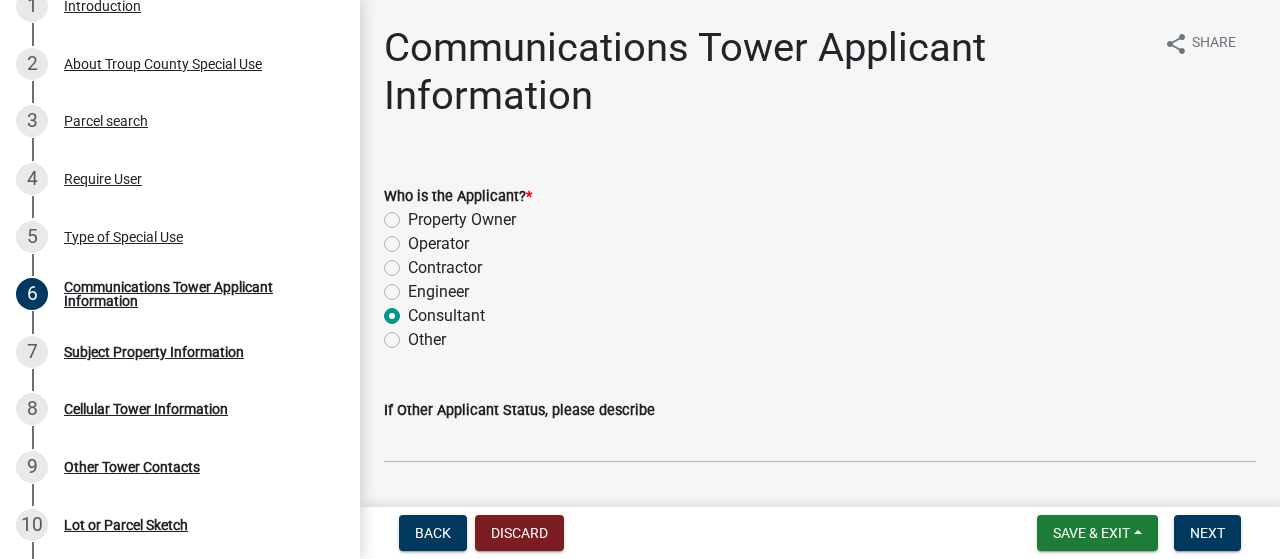 radio on "true" 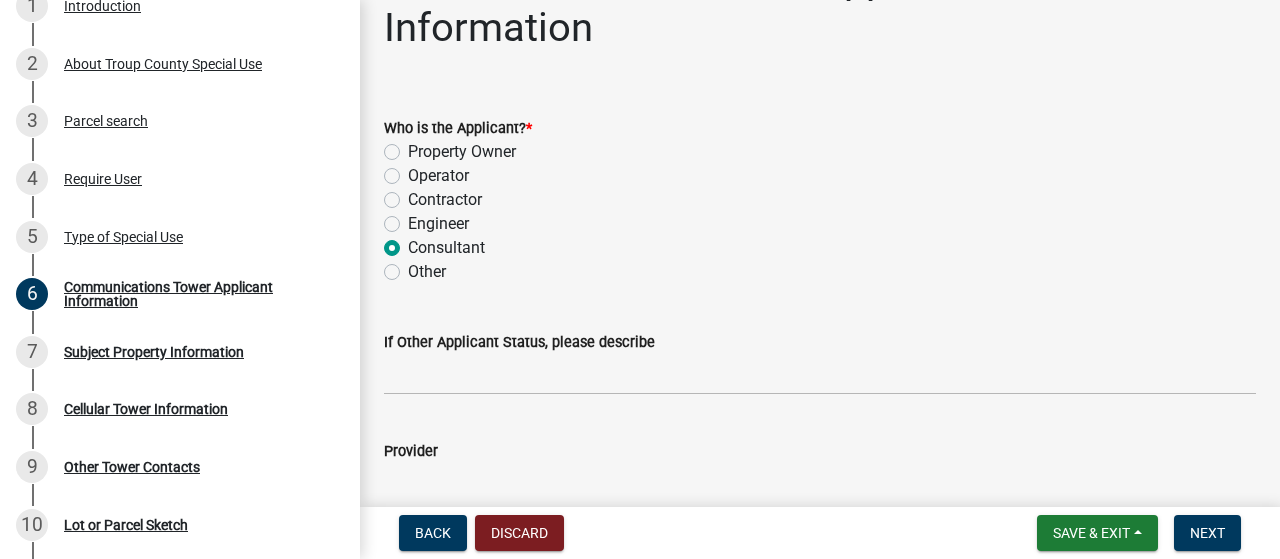 scroll, scrollTop: 100, scrollLeft: 0, axis: vertical 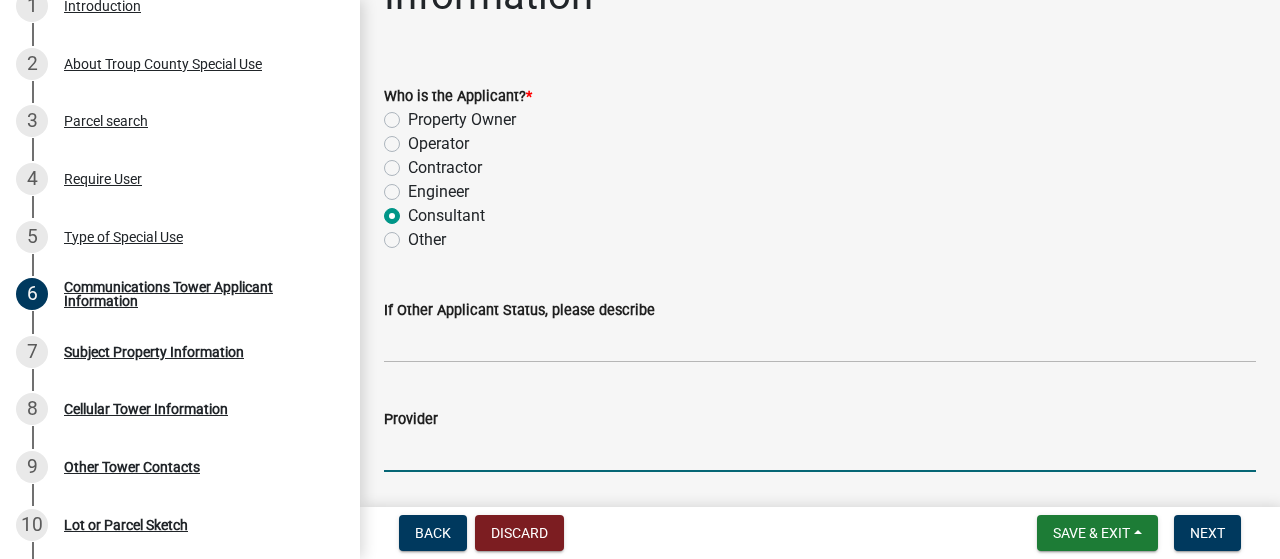 click on "Provider" at bounding box center [820, 451] 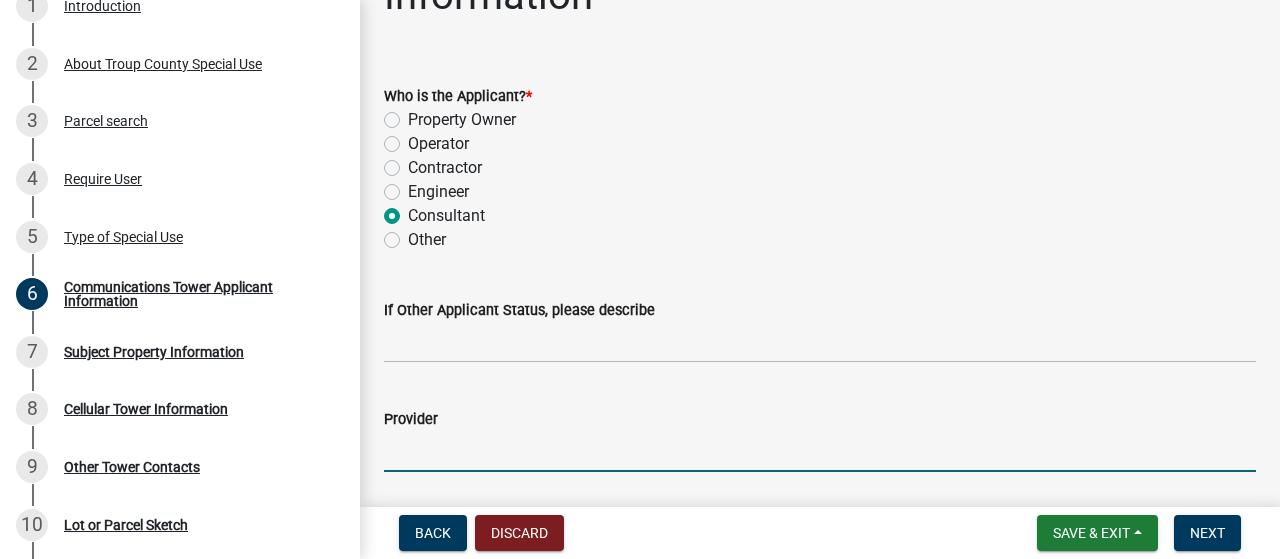 type on "AT&T" 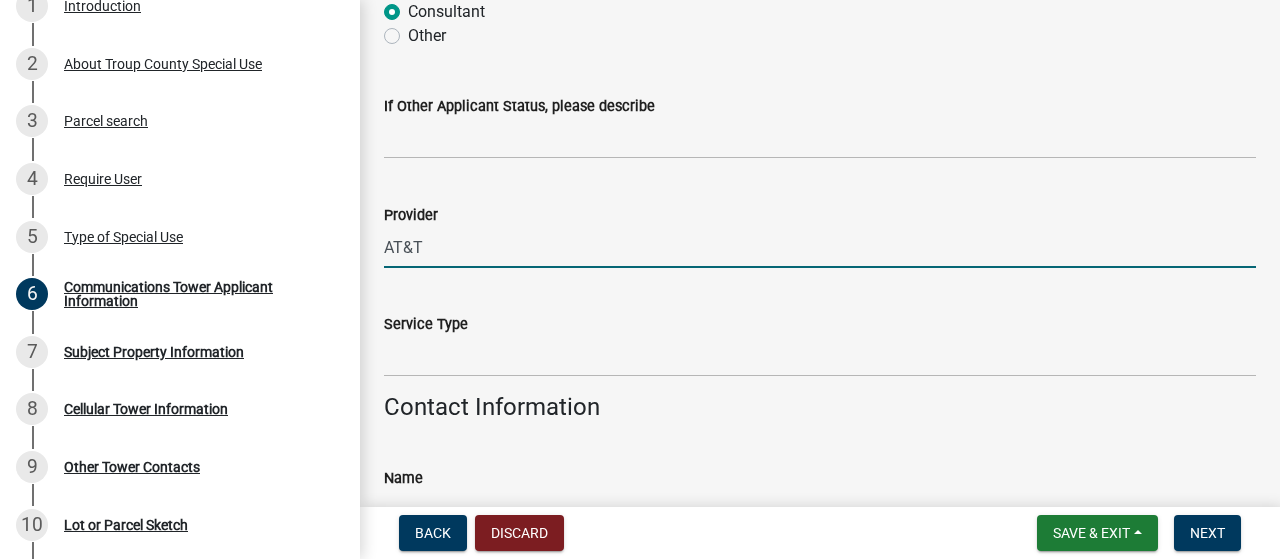 scroll, scrollTop: 500, scrollLeft: 0, axis: vertical 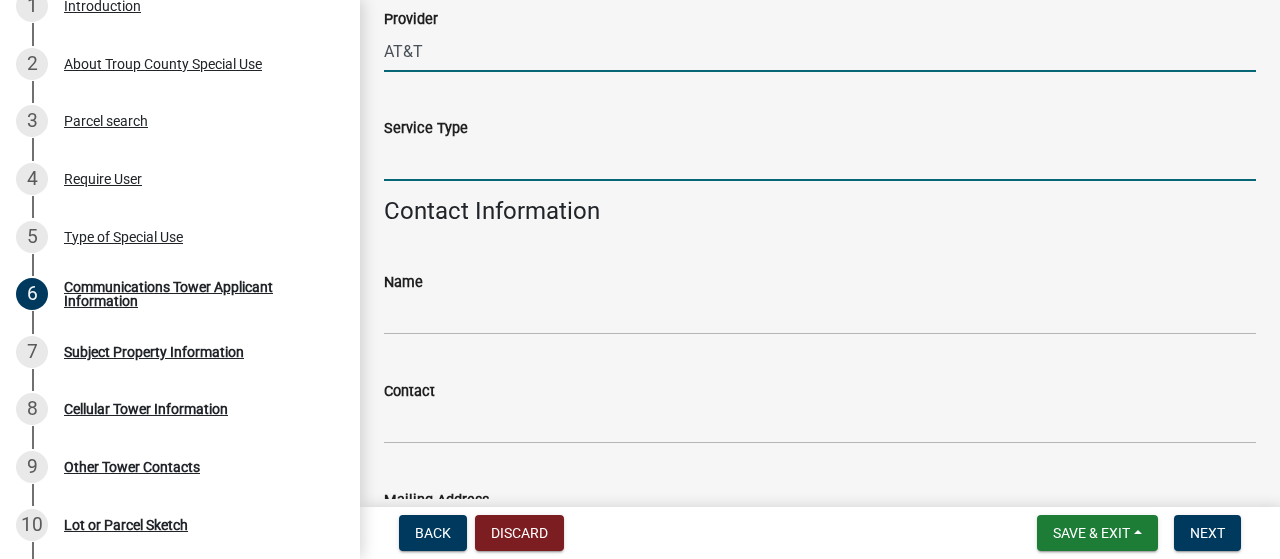 click on "Service Type" at bounding box center [820, 160] 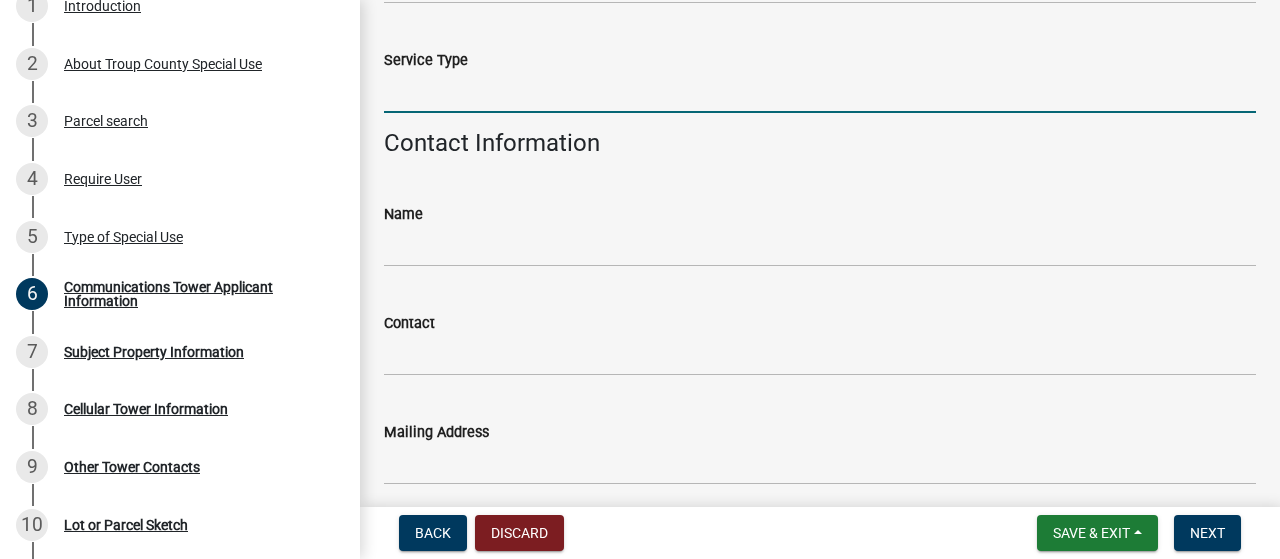 scroll, scrollTop: 600, scrollLeft: 0, axis: vertical 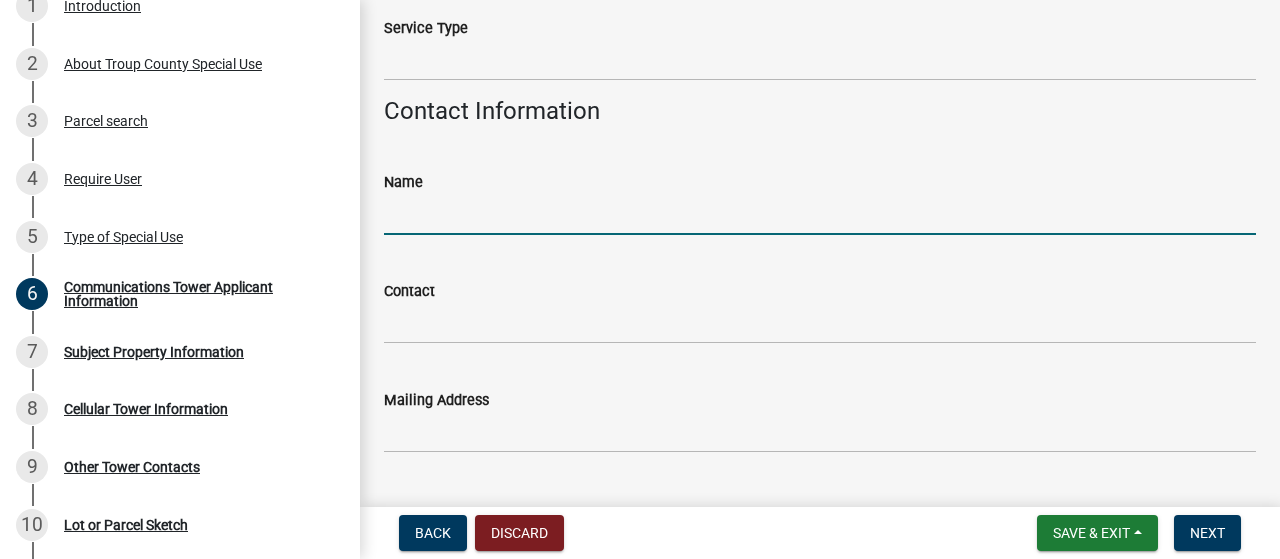 click on "Name" at bounding box center (820, 214) 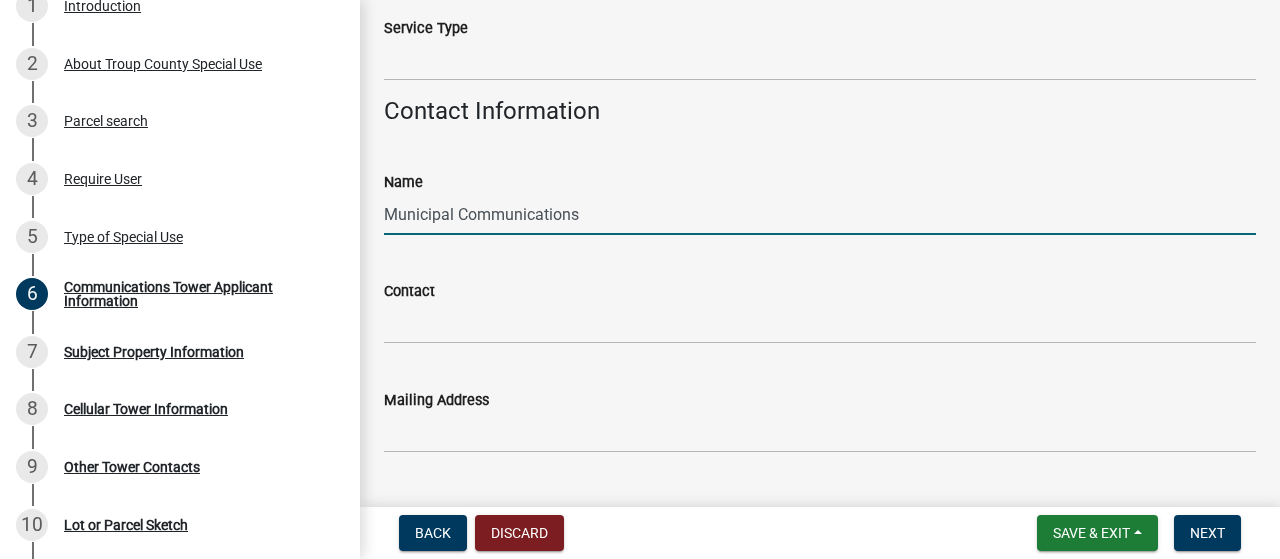 type on "Municipal Communications" 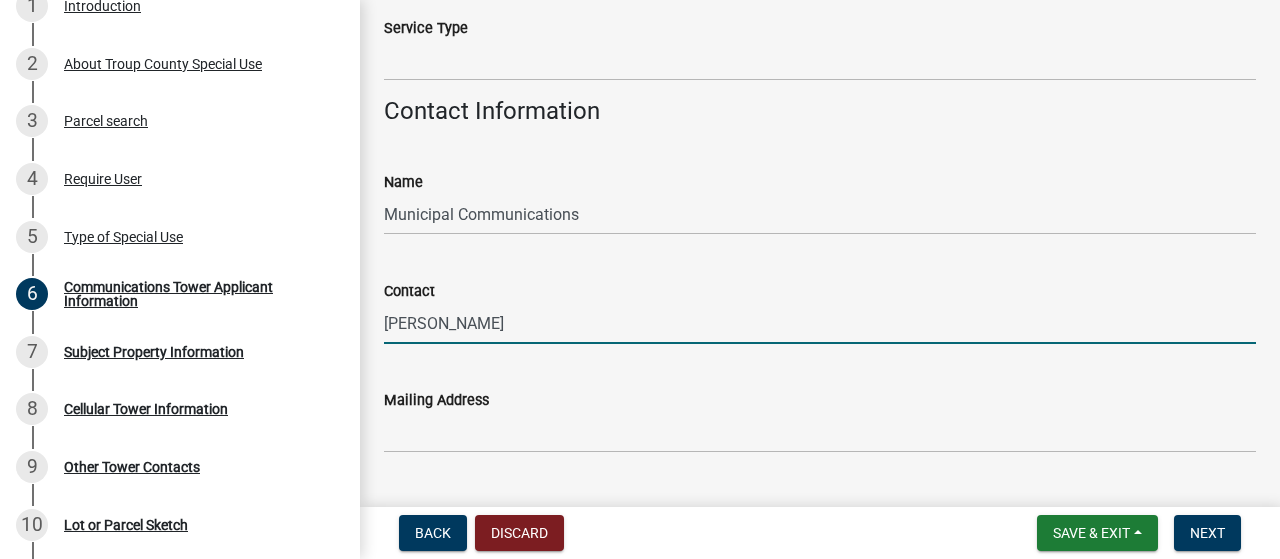 type on "[PERSON_NAME]" 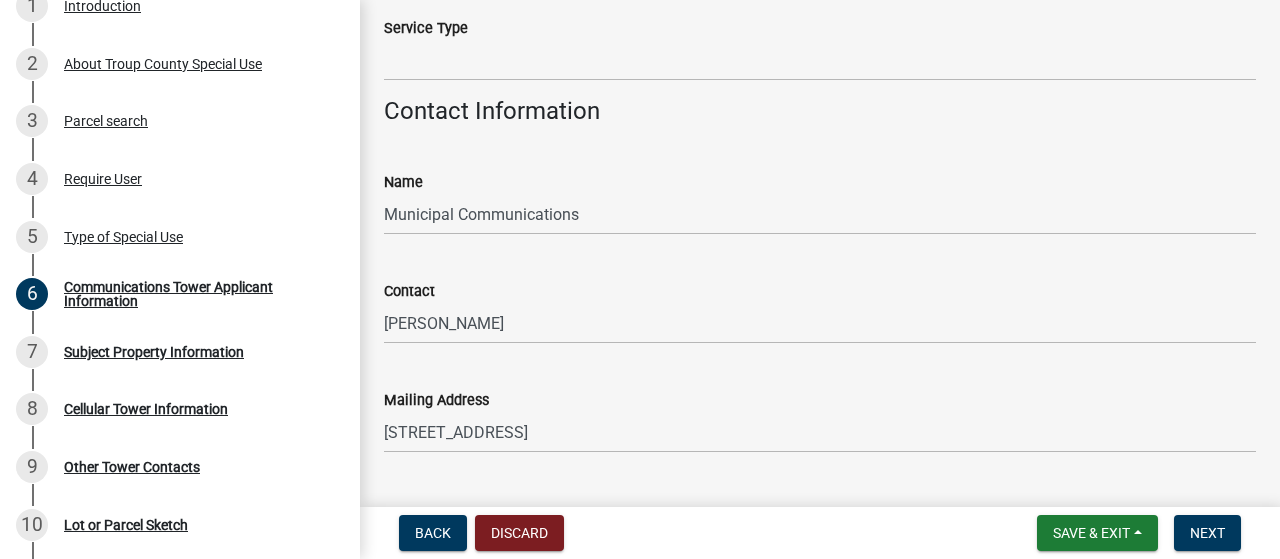 scroll, scrollTop: 891, scrollLeft: 0, axis: vertical 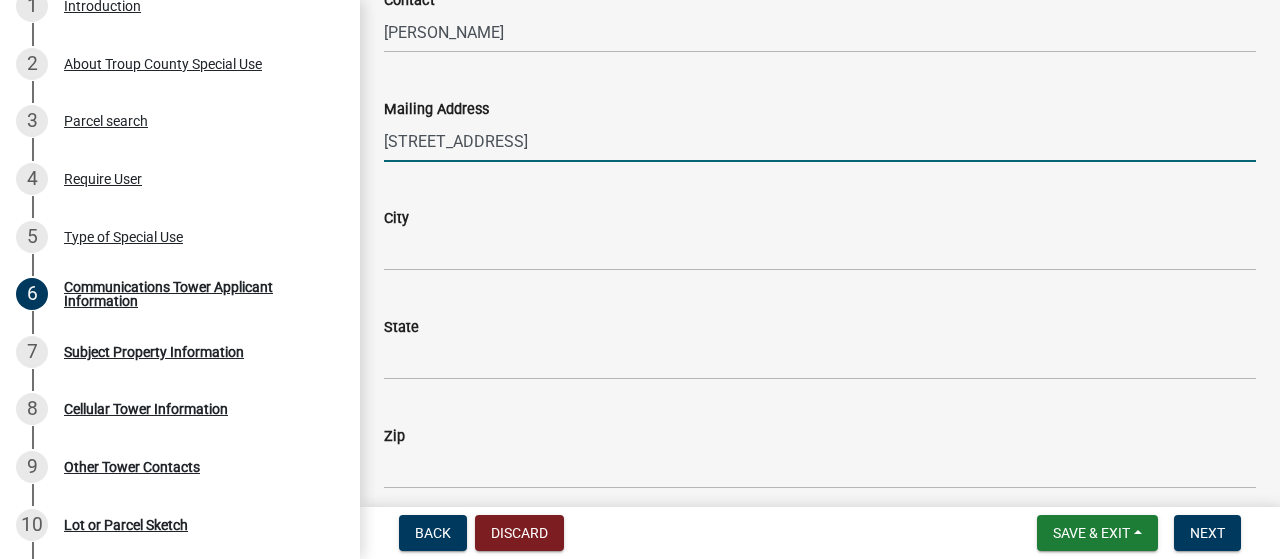 type on "[STREET_ADDRESS]" 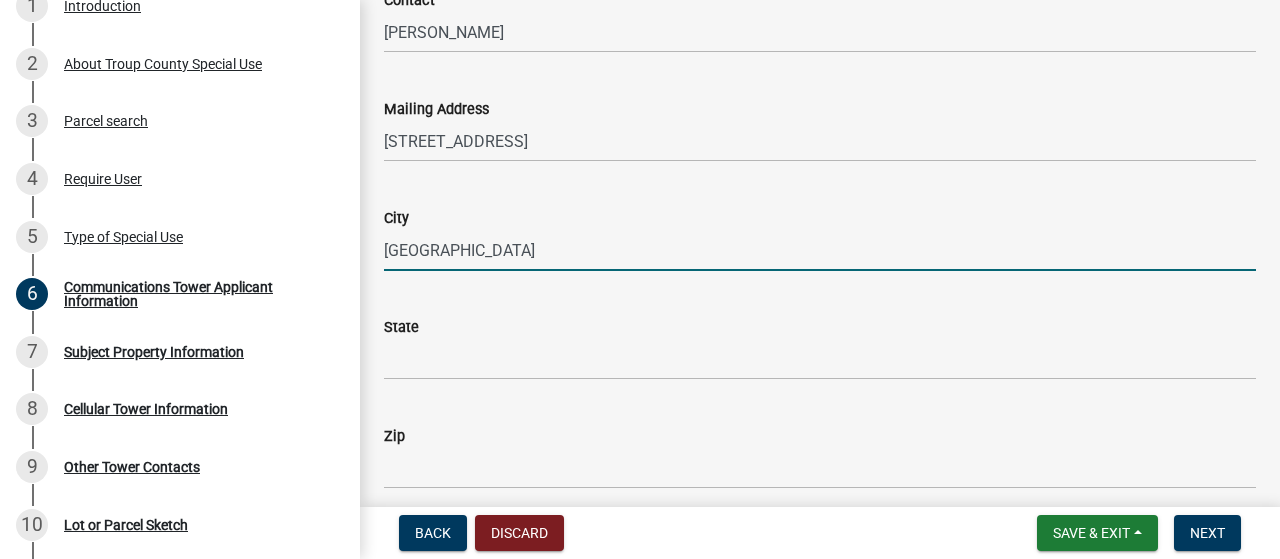 type on "[GEOGRAPHIC_DATA]" 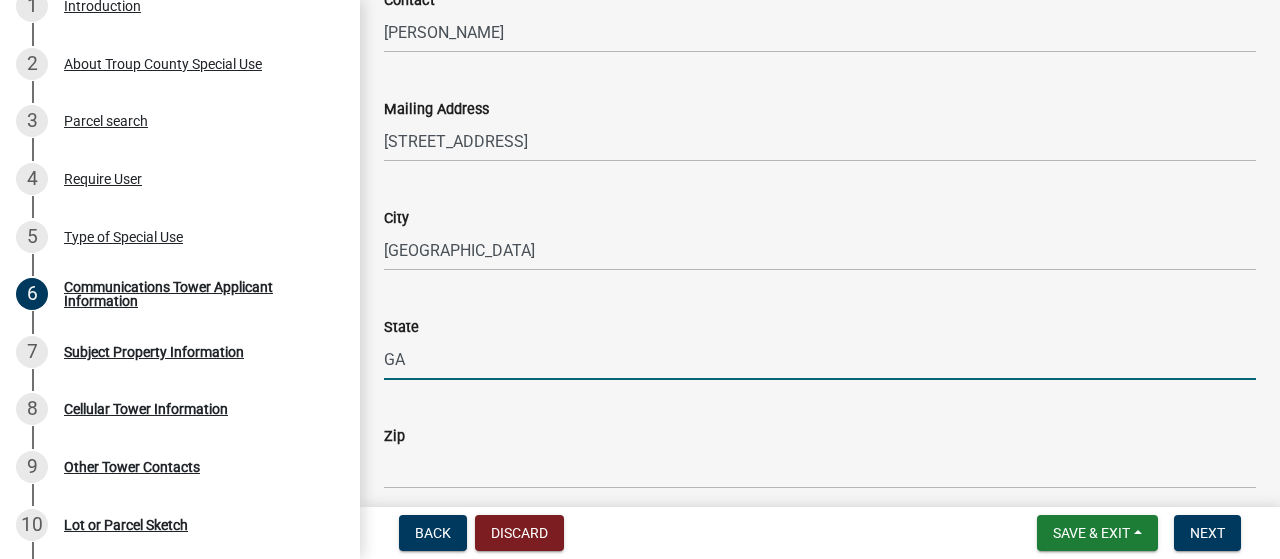 type on "GA" 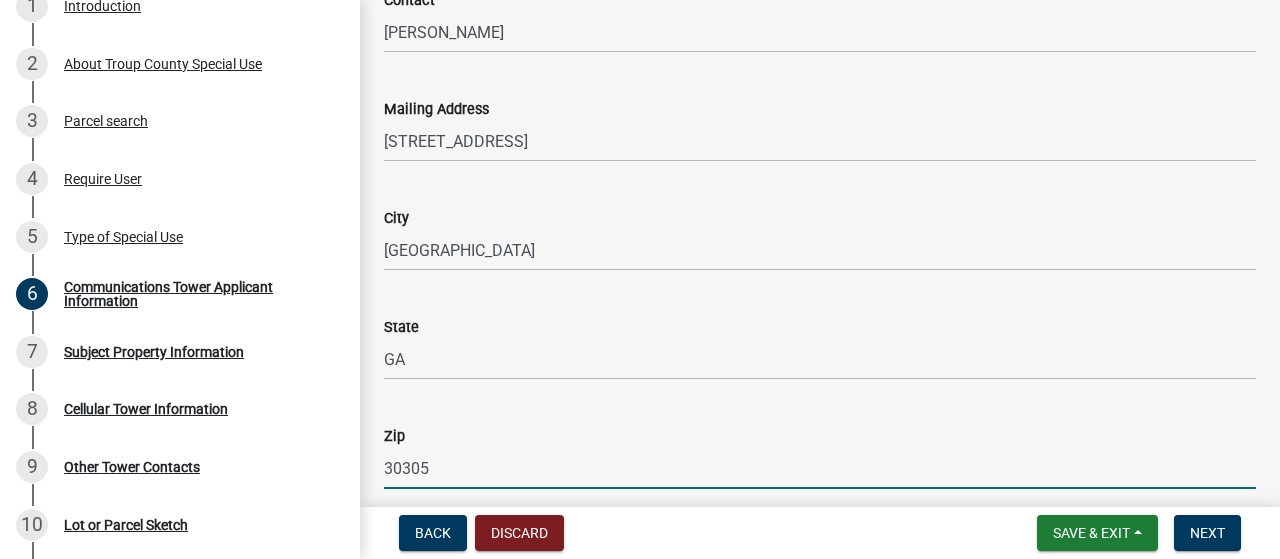 type on "30305" 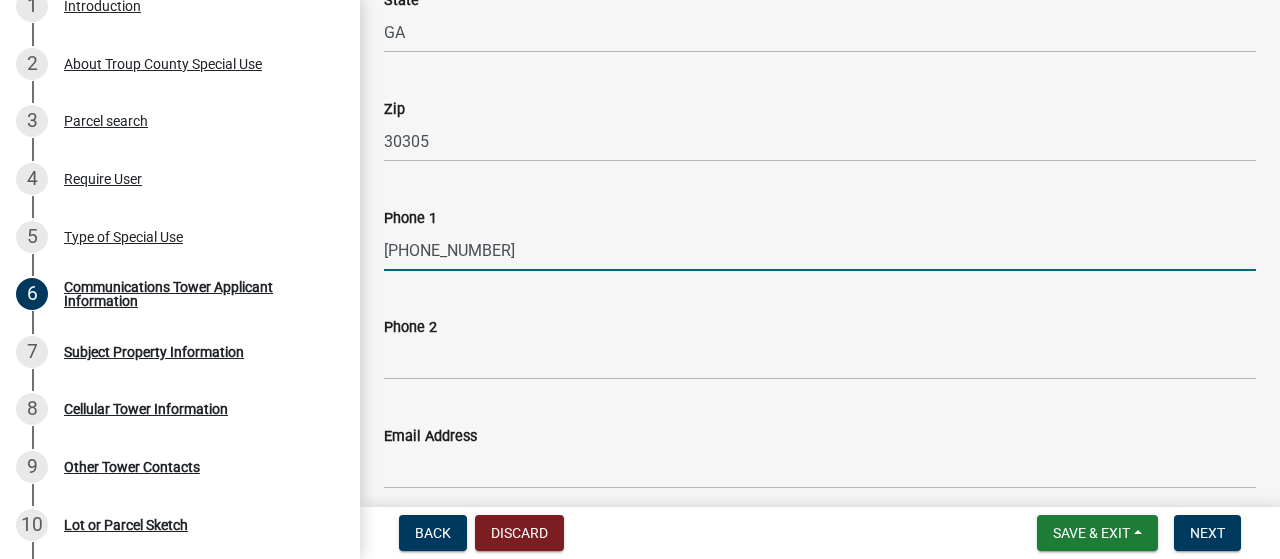 type on "[PHONE_NUMBER]" 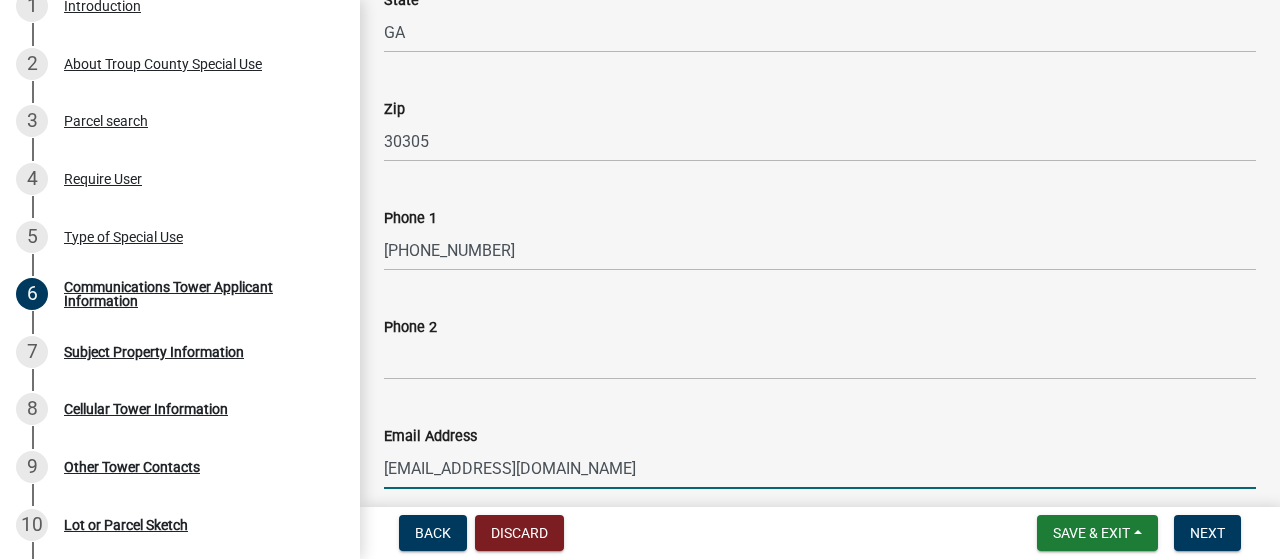 type on "[EMAIL_ADDRESS][DOMAIN_NAME]" 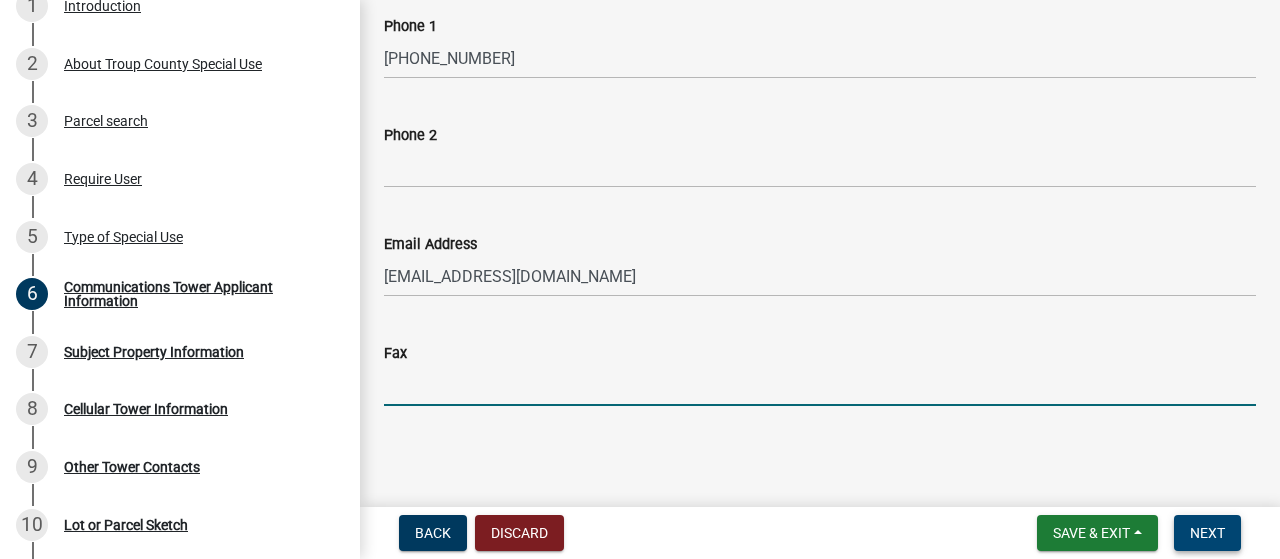 click on "Next" at bounding box center [1207, 533] 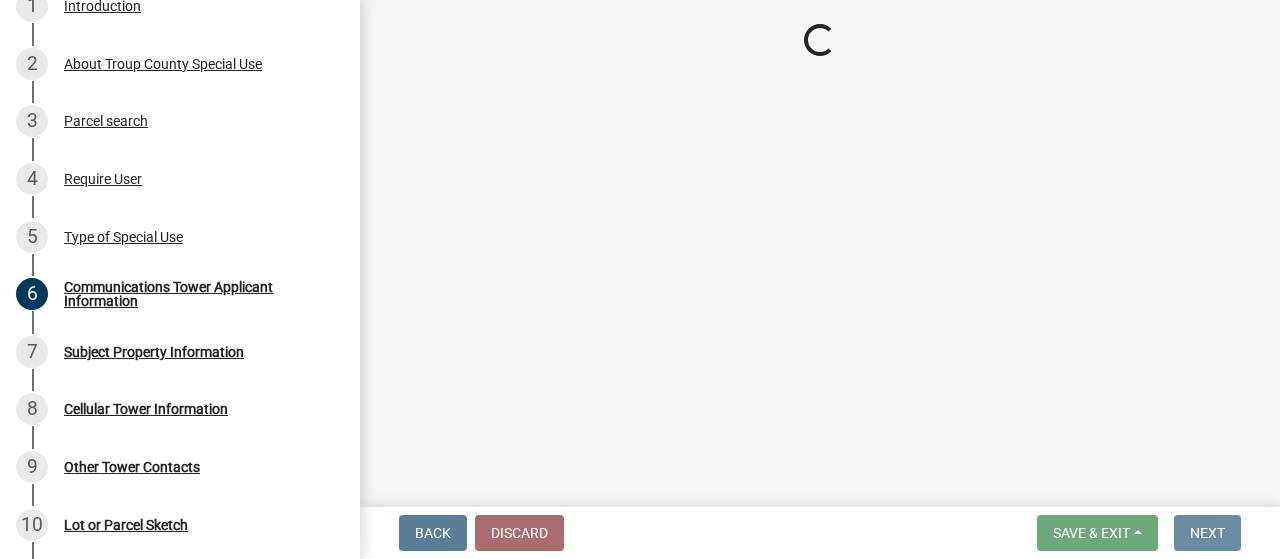 scroll, scrollTop: 0, scrollLeft: 0, axis: both 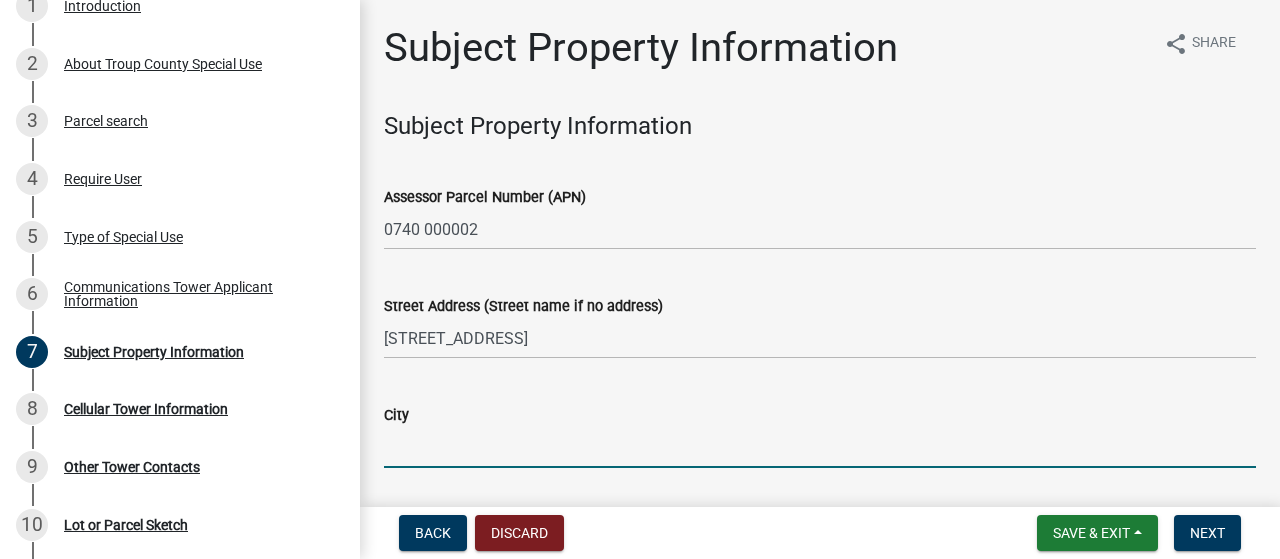 click on "City" at bounding box center (820, 447) 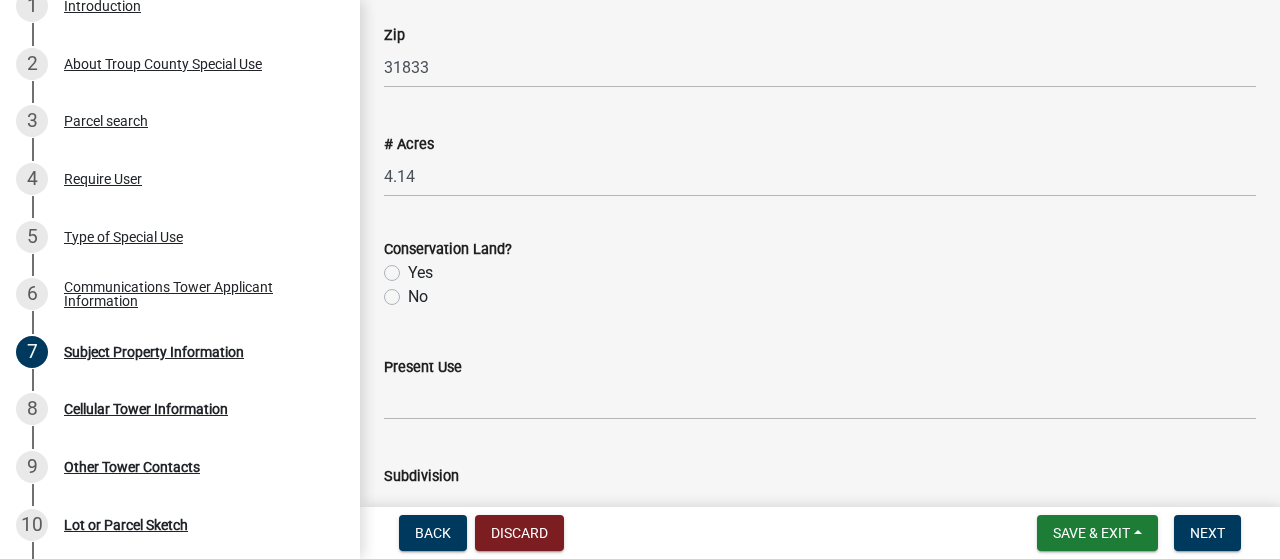 scroll, scrollTop: 800, scrollLeft: 0, axis: vertical 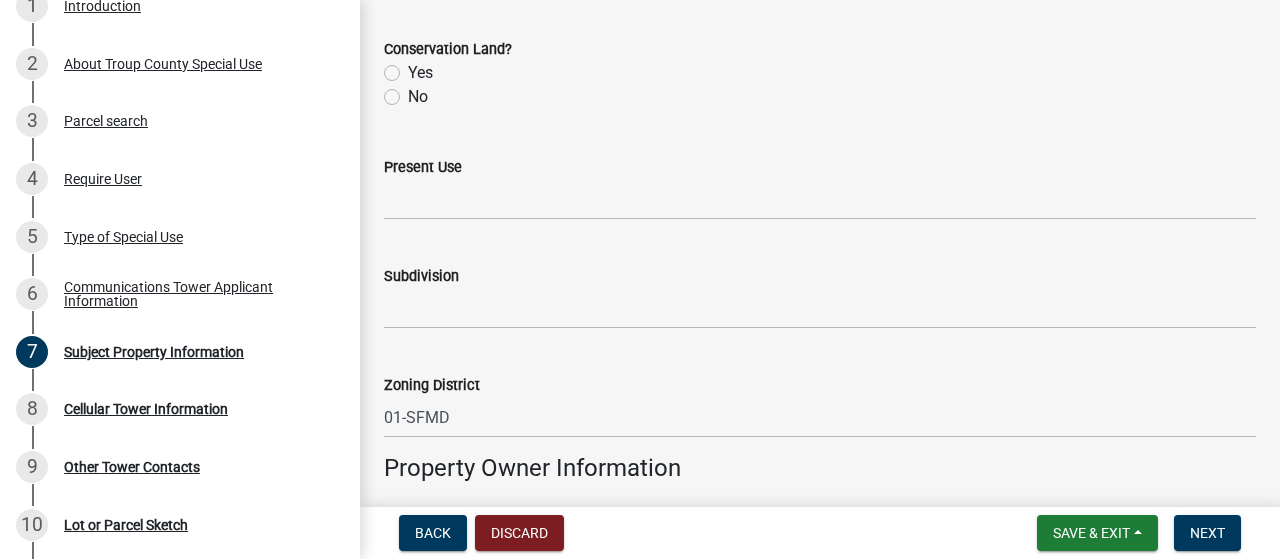 type on "[GEOGRAPHIC_DATA]" 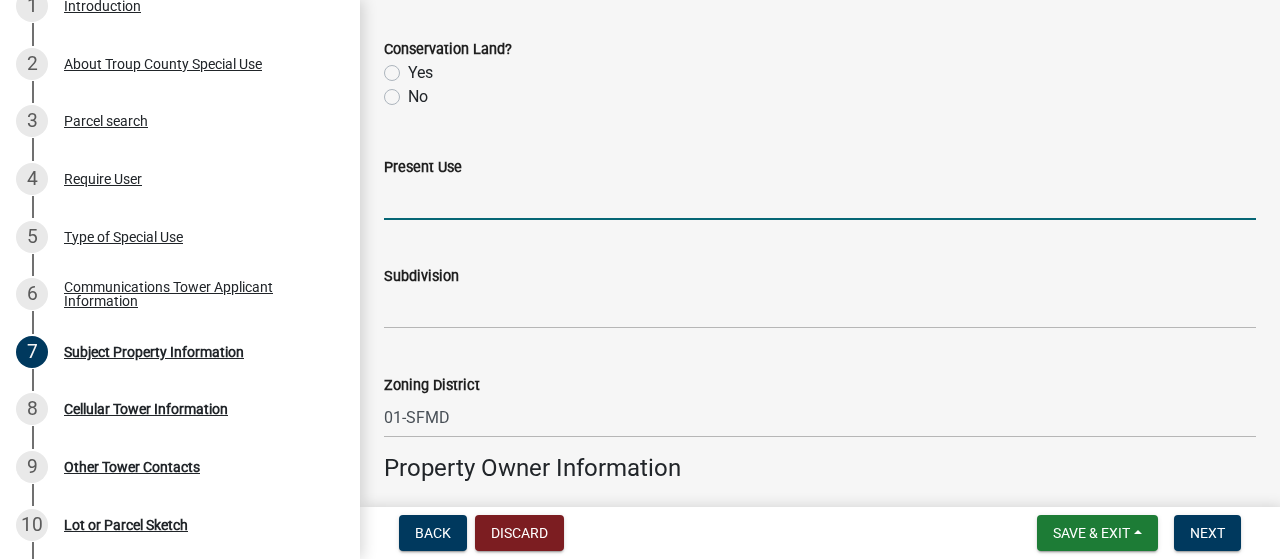 click on "Present Use" at bounding box center [820, 199] 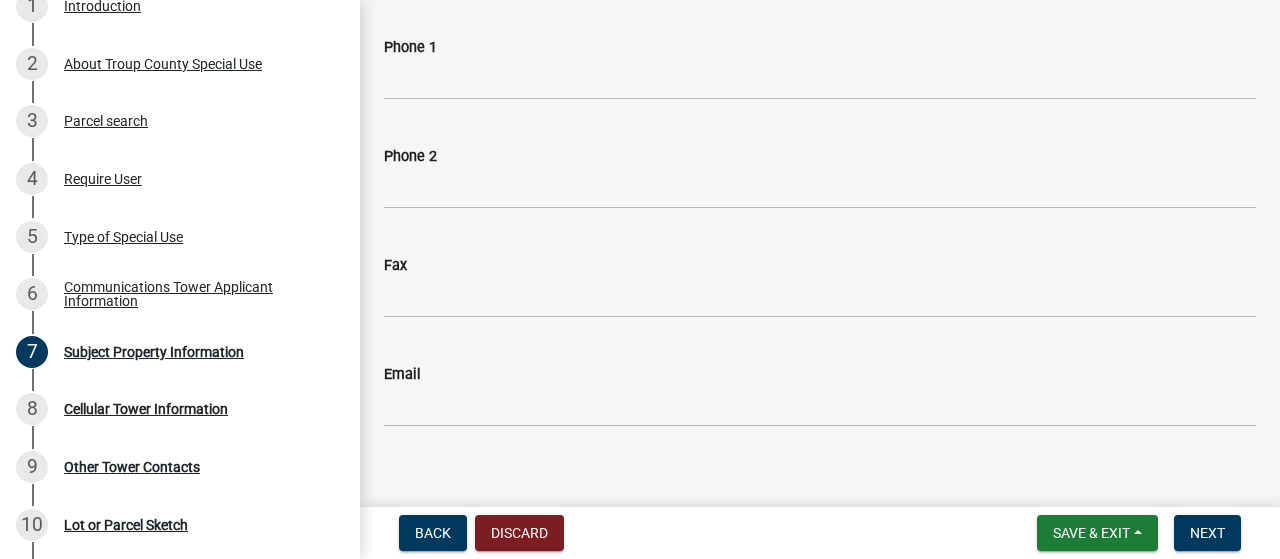 scroll, scrollTop: 1858, scrollLeft: 0, axis: vertical 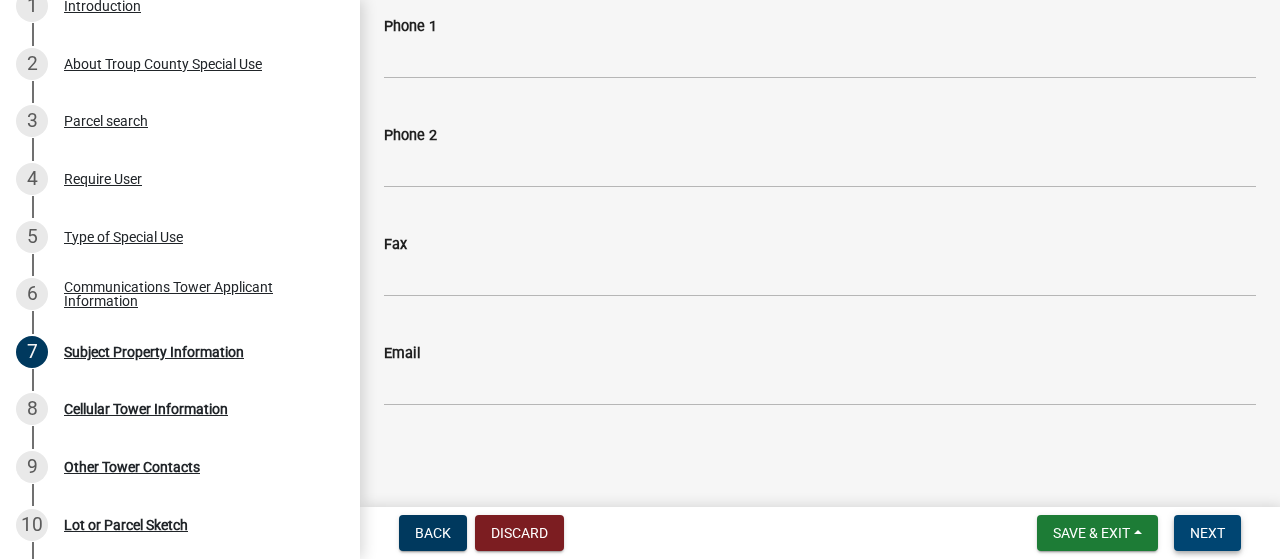type on "Residential" 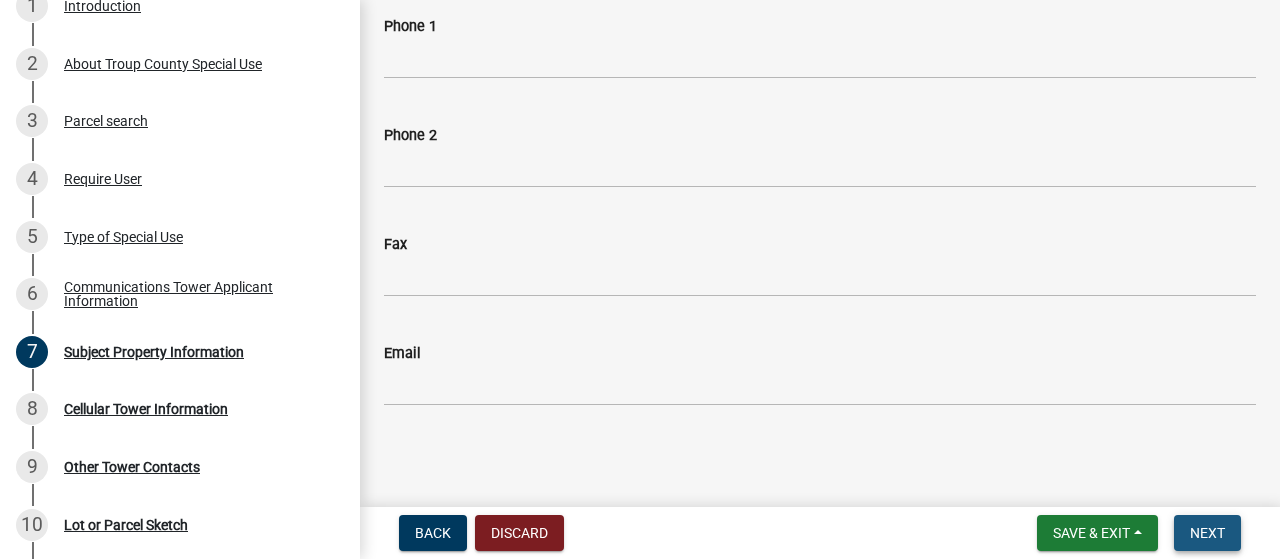 click on "Next" at bounding box center (1207, 533) 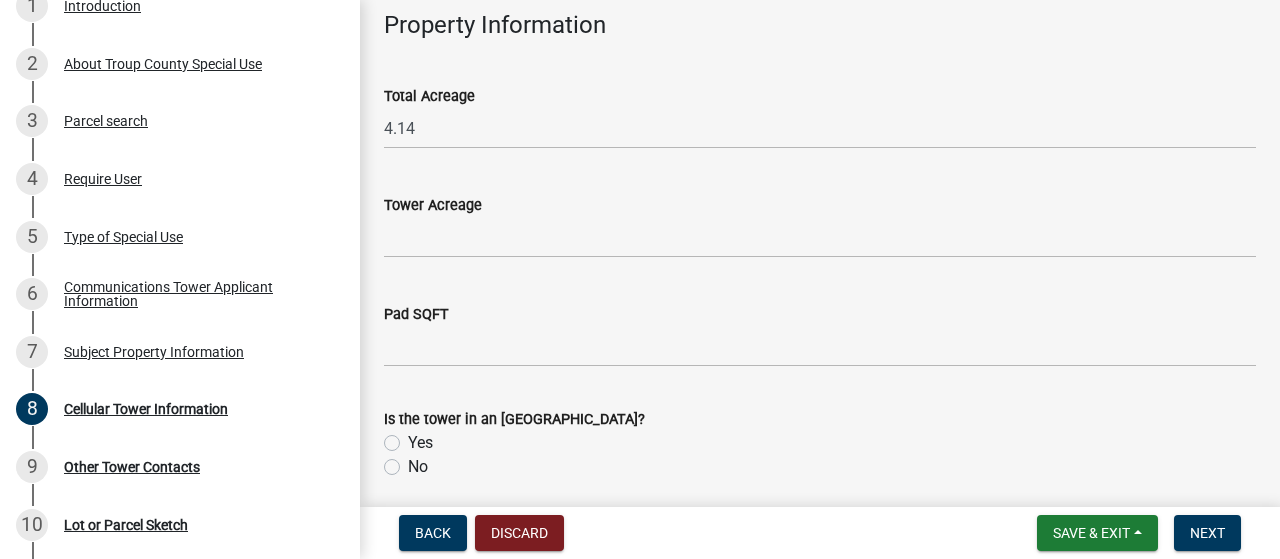 scroll, scrollTop: 100, scrollLeft: 0, axis: vertical 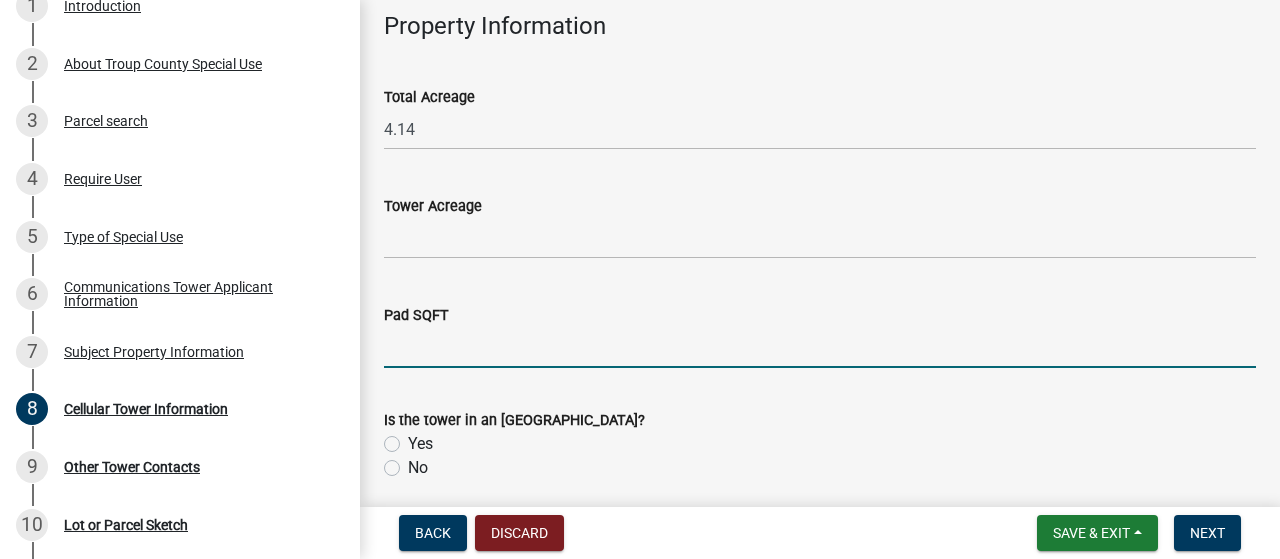 click on "Pad SQFT" at bounding box center [820, 347] 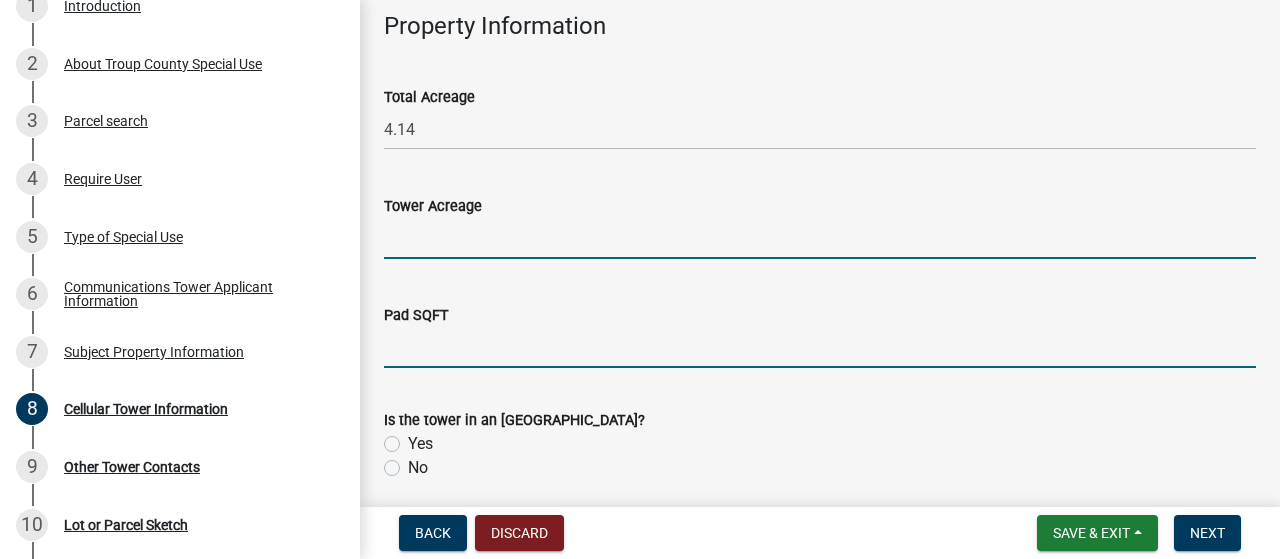 click on "Tower Acreage" at bounding box center [820, 238] 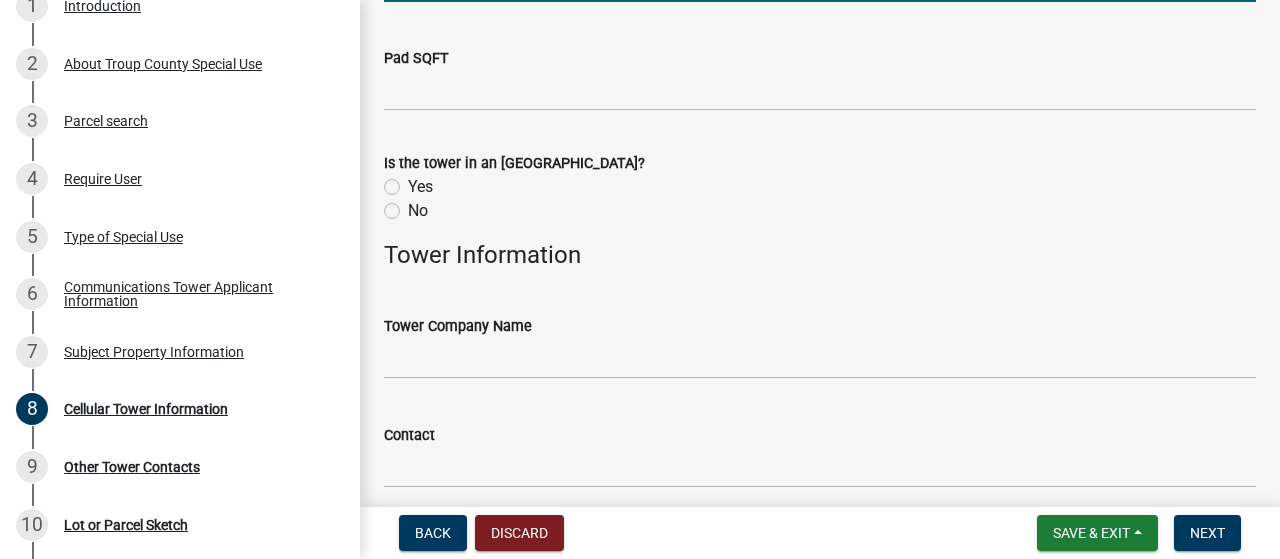 scroll, scrollTop: 400, scrollLeft: 0, axis: vertical 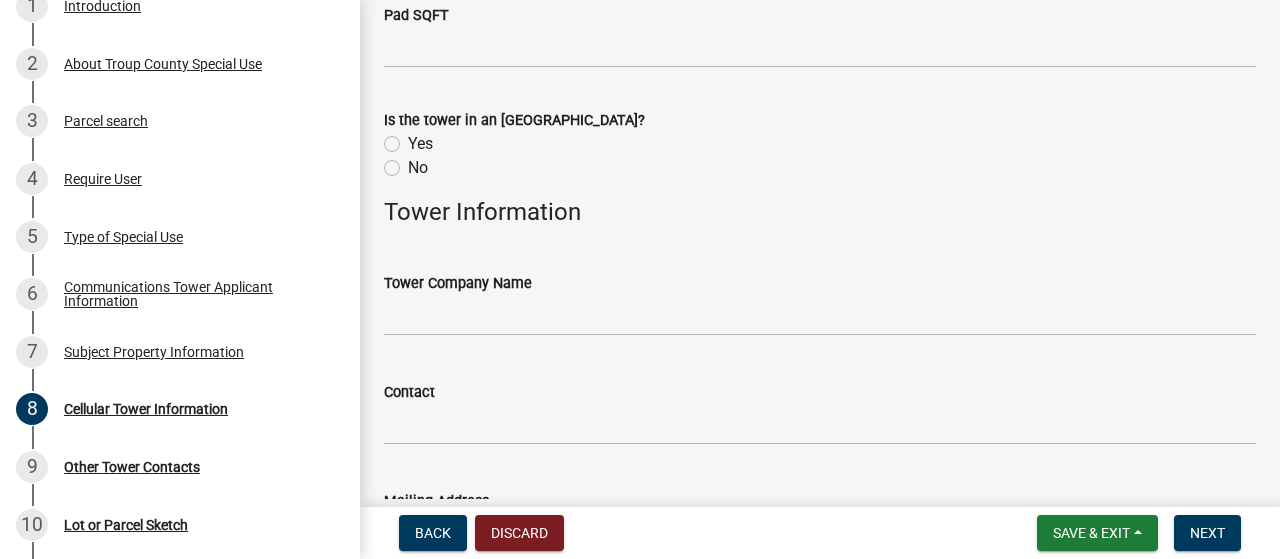 type on "0.23" 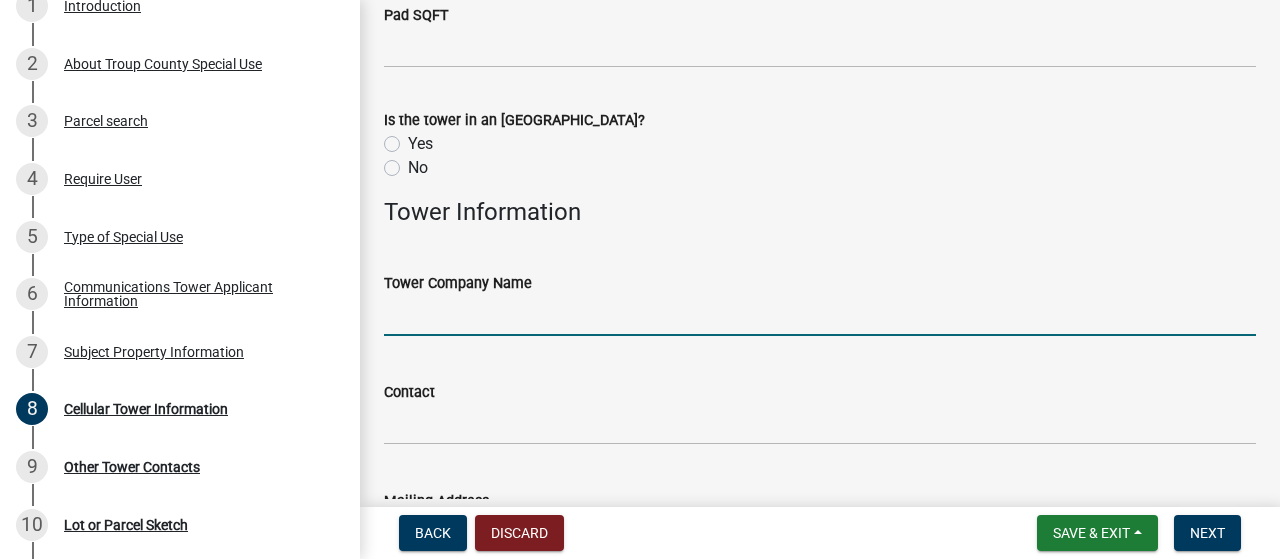 click on "Tower Company Name" at bounding box center [820, 315] 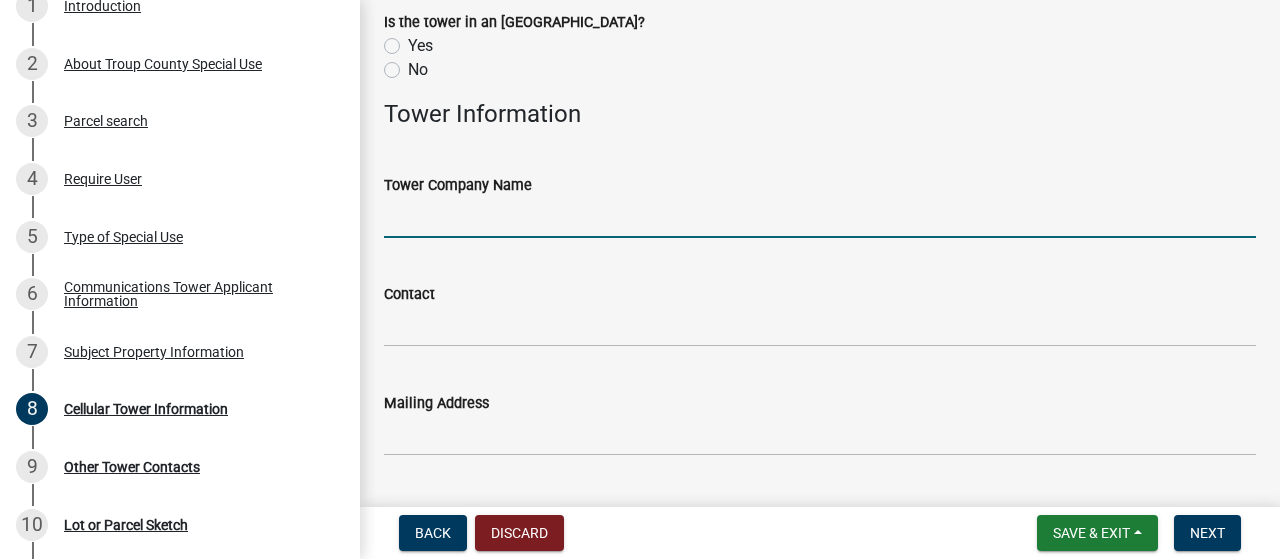 scroll, scrollTop: 500, scrollLeft: 0, axis: vertical 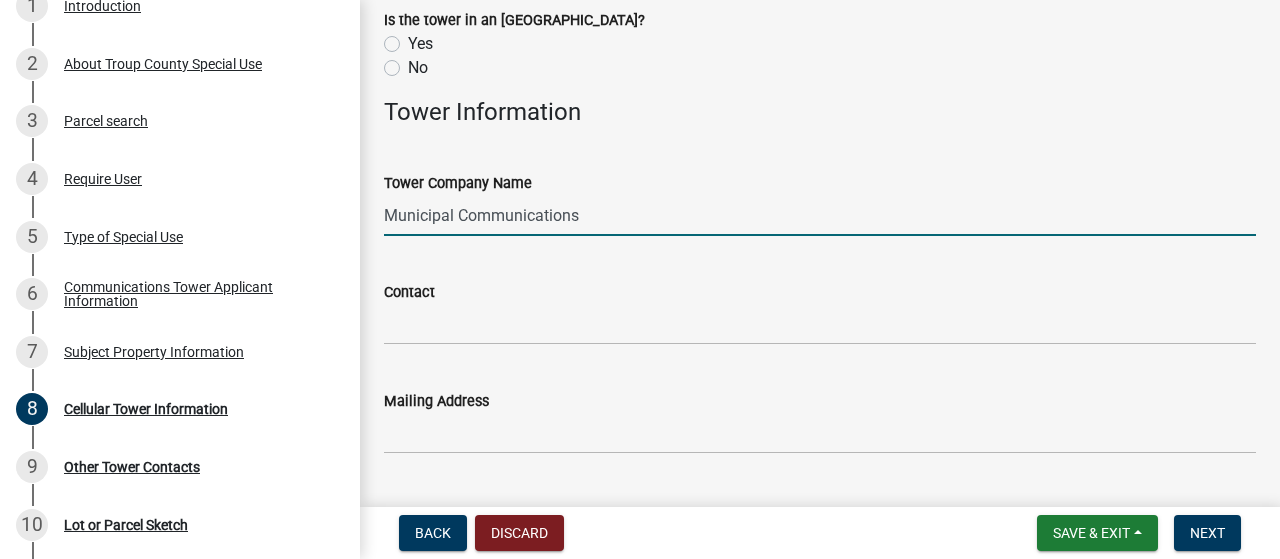 type on "Municipal Communications" 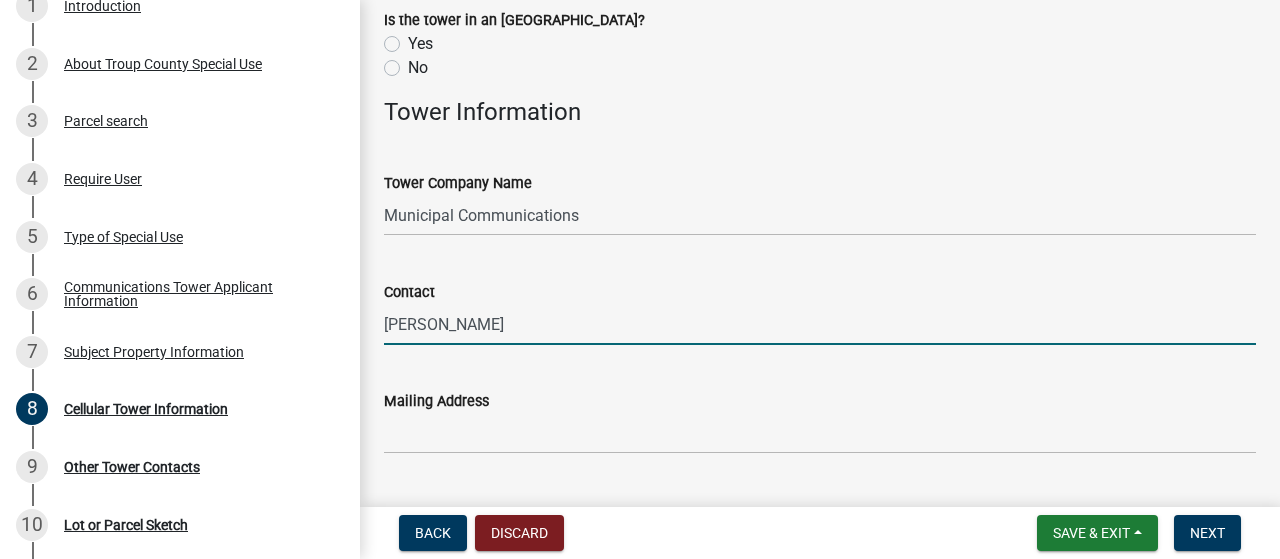 type on "[PERSON_NAME]" 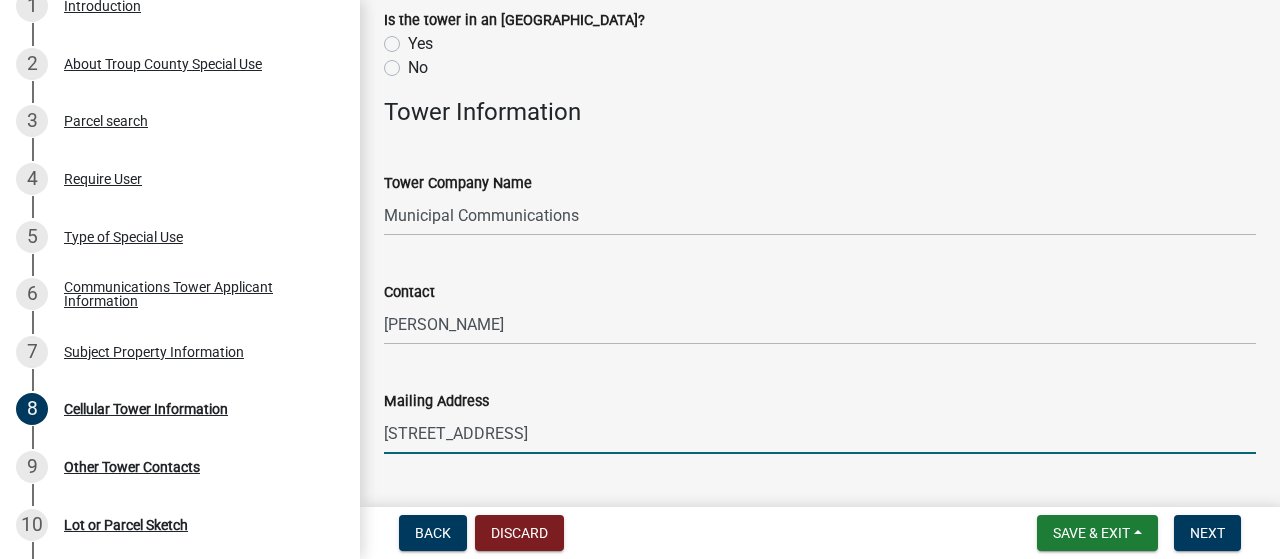 type on "[STREET_ADDRESS]" 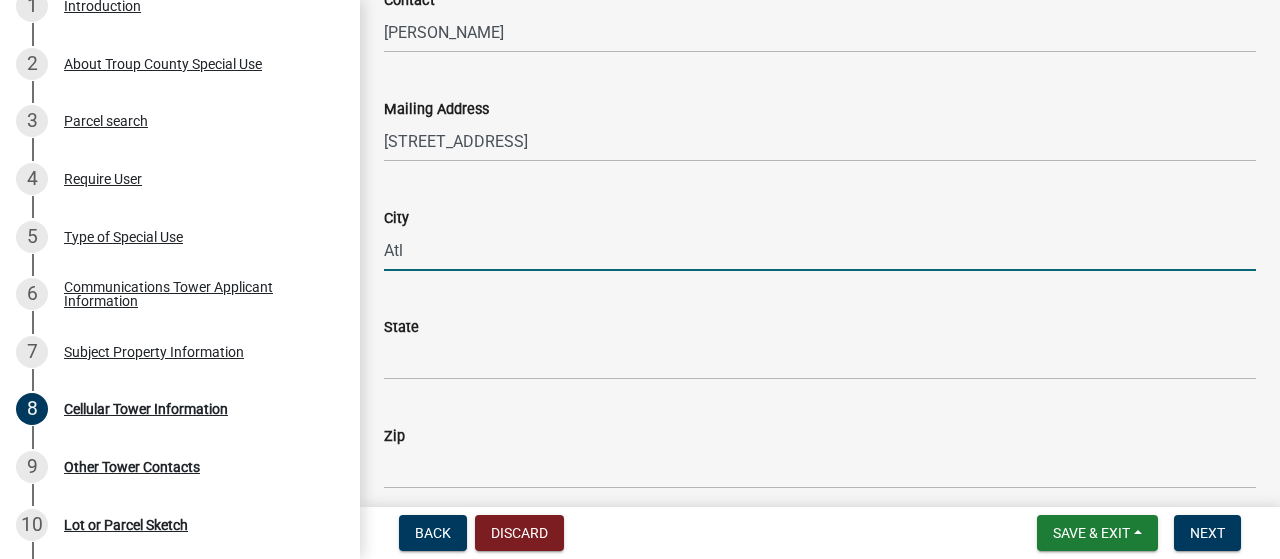 type on "[GEOGRAPHIC_DATA]" 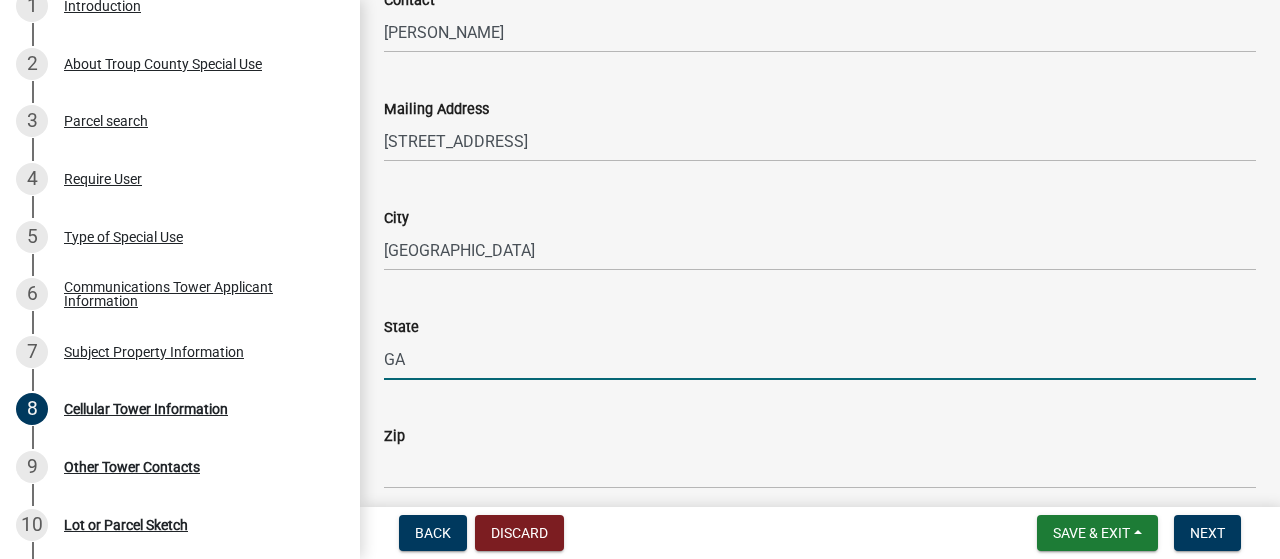type on "GA" 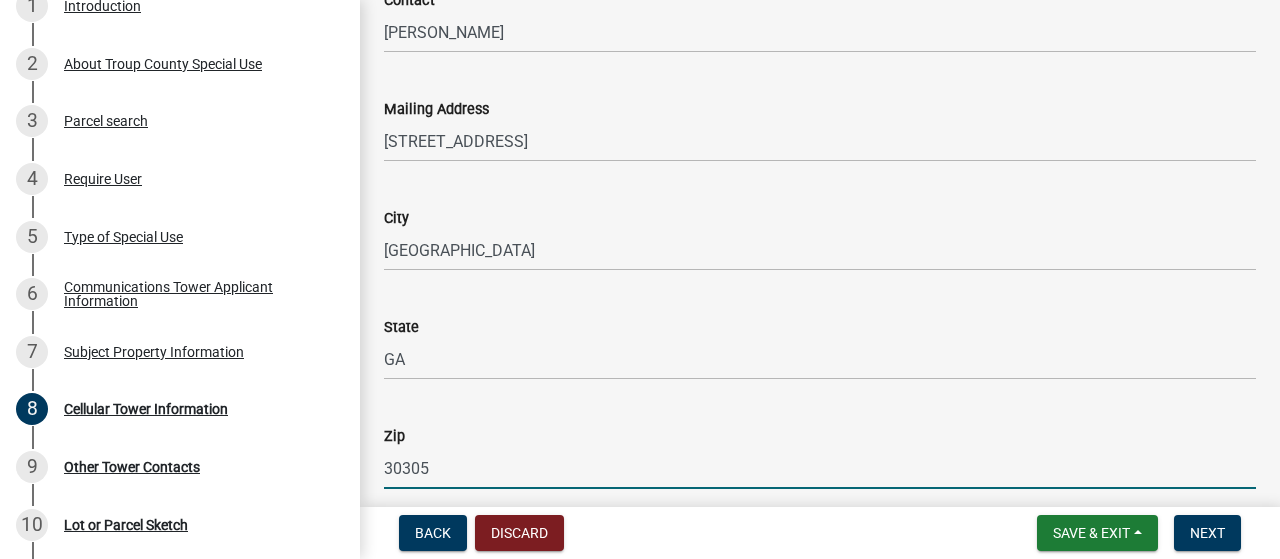 type on "30305" 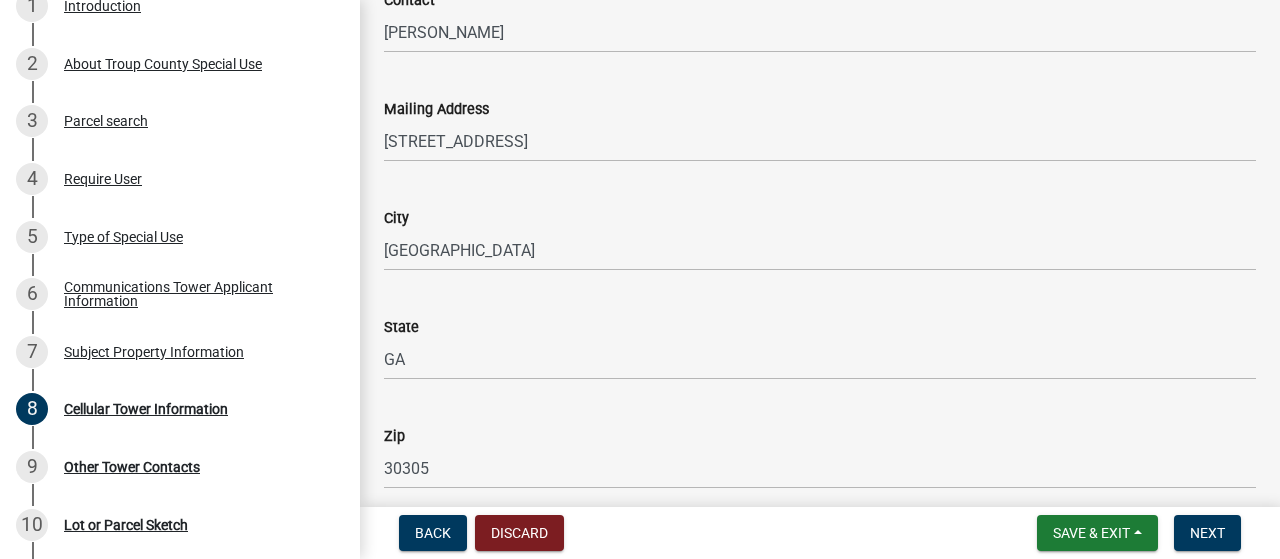 scroll, scrollTop: 1119, scrollLeft: 0, axis: vertical 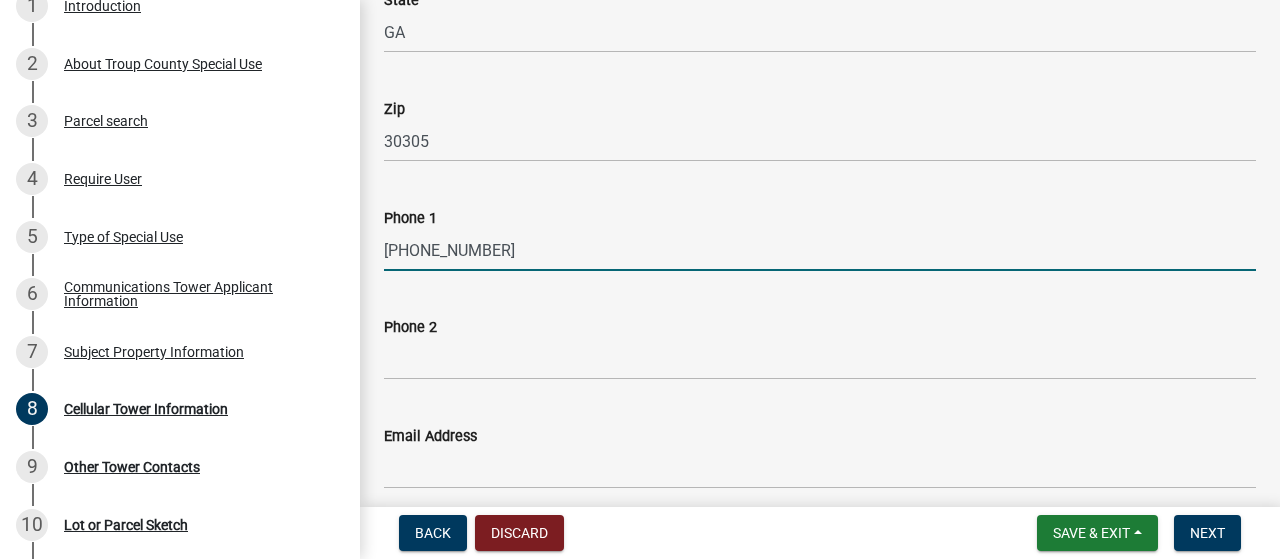 type on "[PHONE_NUMBER]" 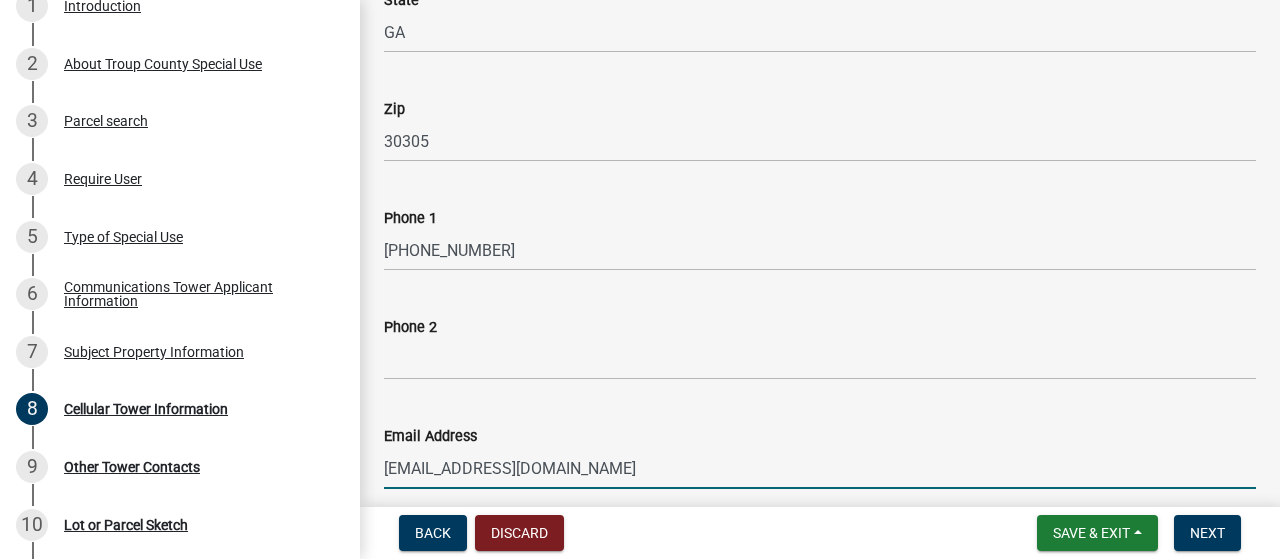 type on "[EMAIL_ADDRESS][DOMAIN_NAME]" 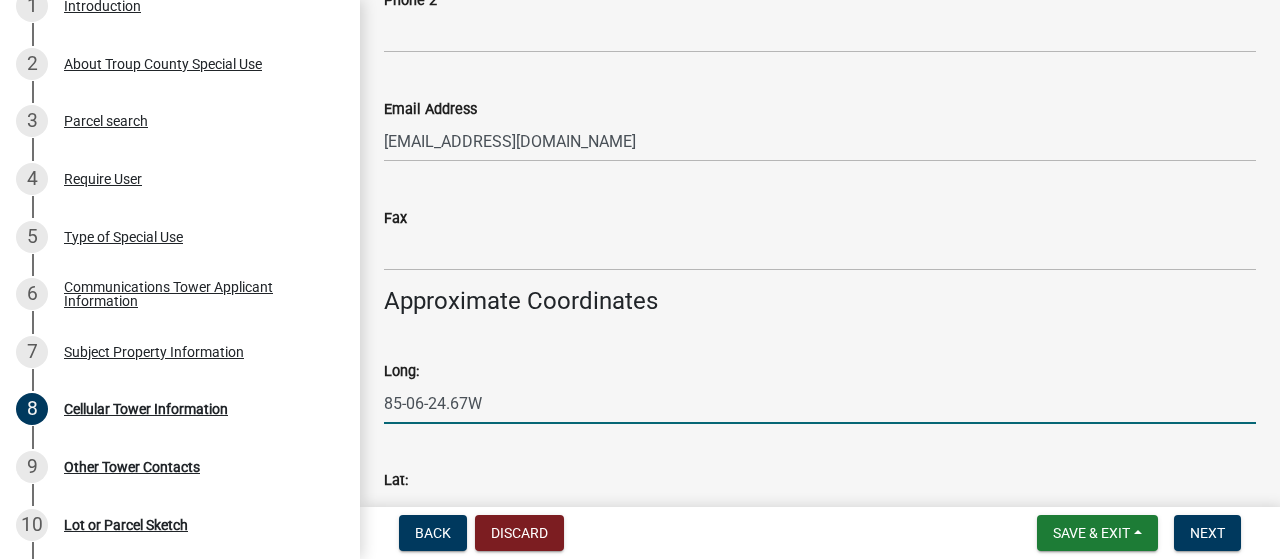type on "85-06-24.67W" 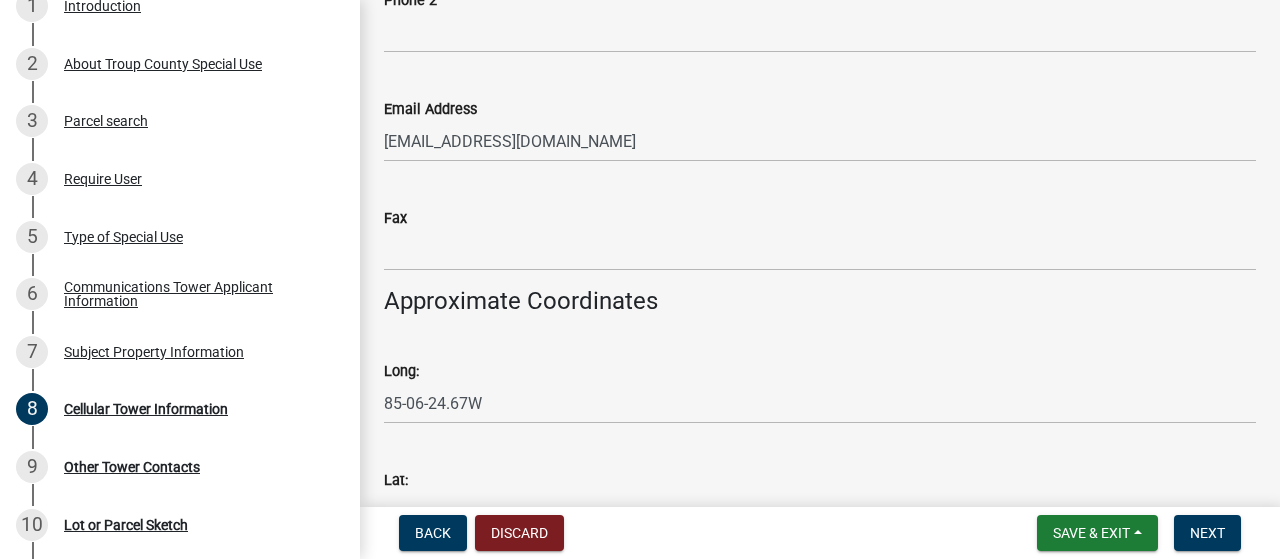 scroll, scrollTop: 1480, scrollLeft: 0, axis: vertical 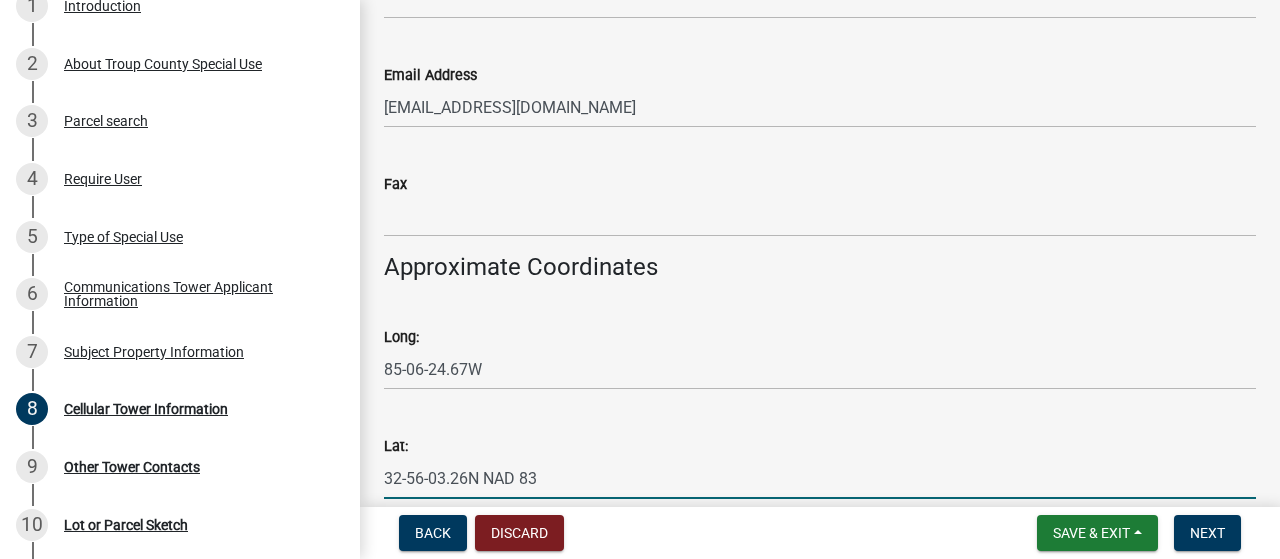 type on "32-56-03.26N NAD 83" 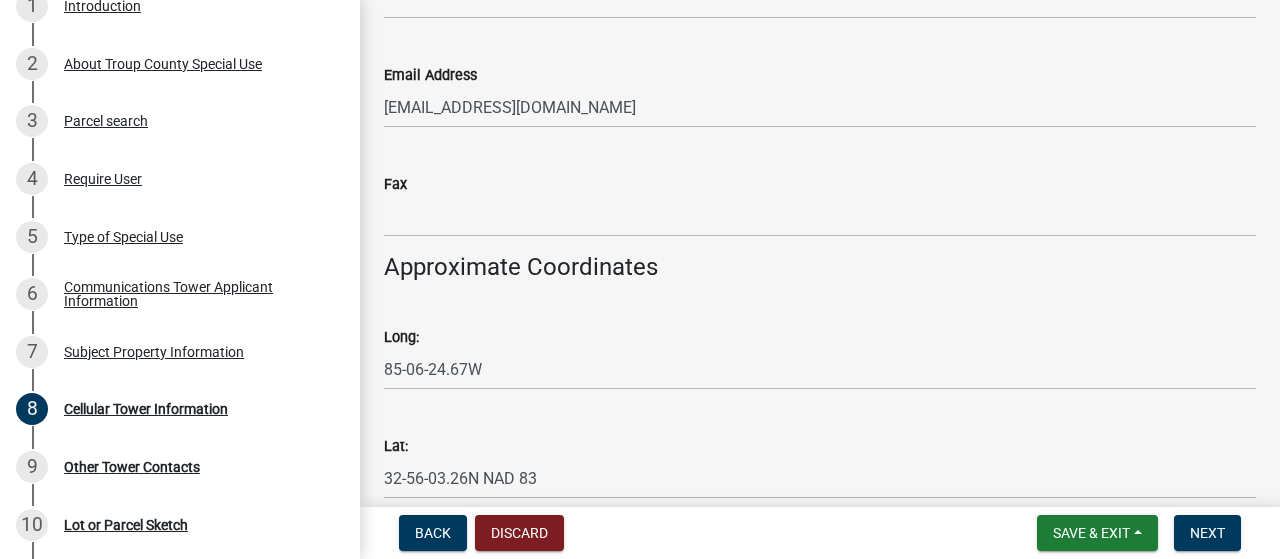 scroll, scrollTop: 1818, scrollLeft: 0, axis: vertical 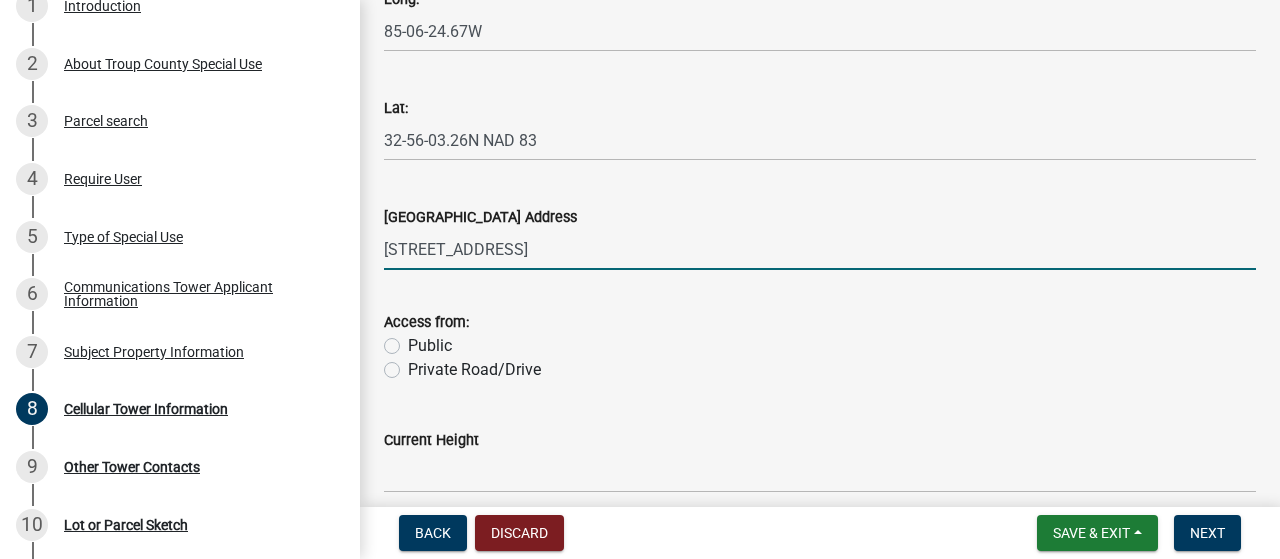 type on "[STREET_ADDRESS]" 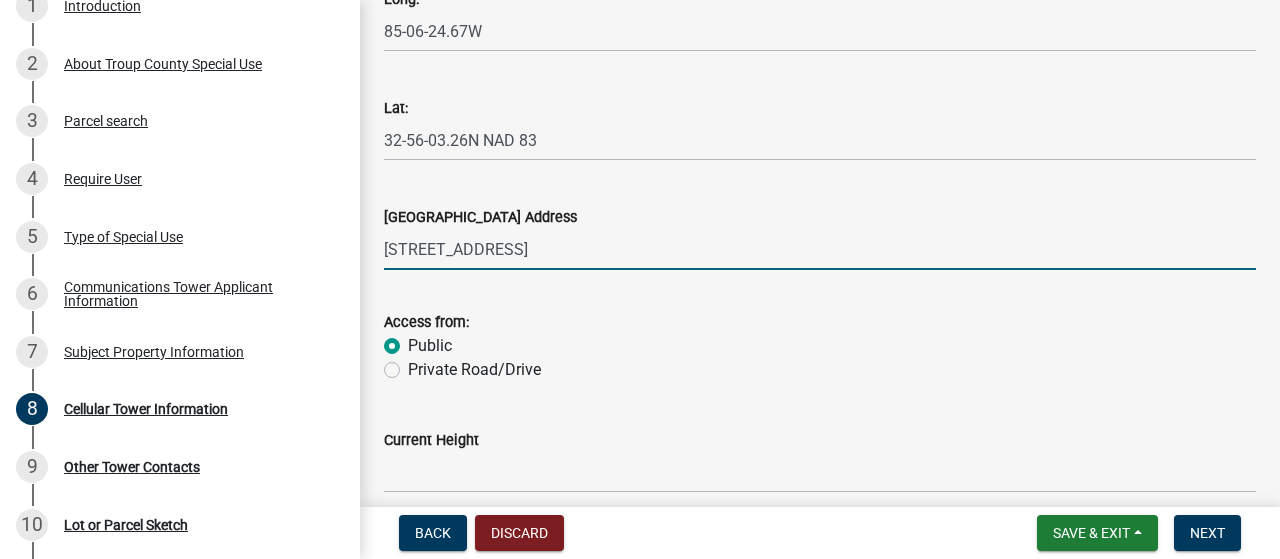 radio on "true" 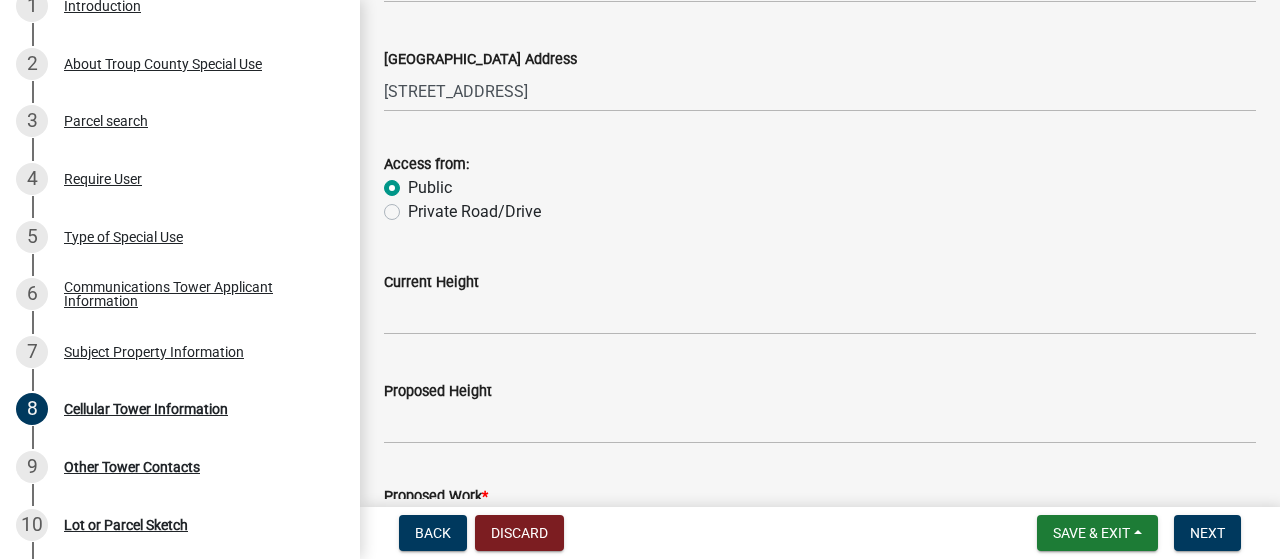 scroll, scrollTop: 2018, scrollLeft: 0, axis: vertical 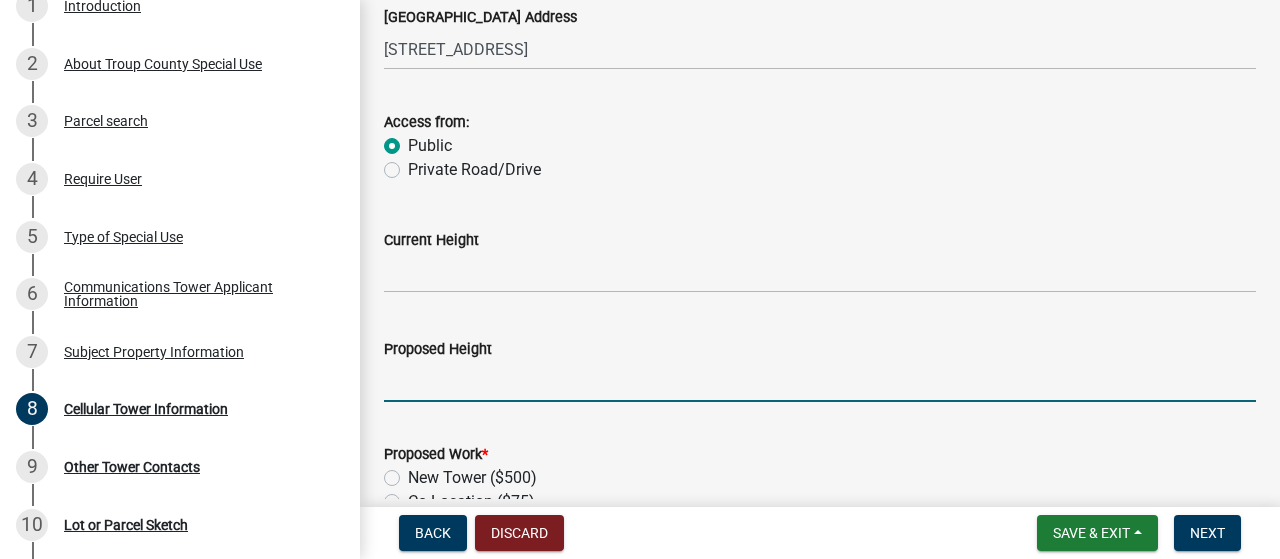 click on "Proposed Height" at bounding box center [820, 381] 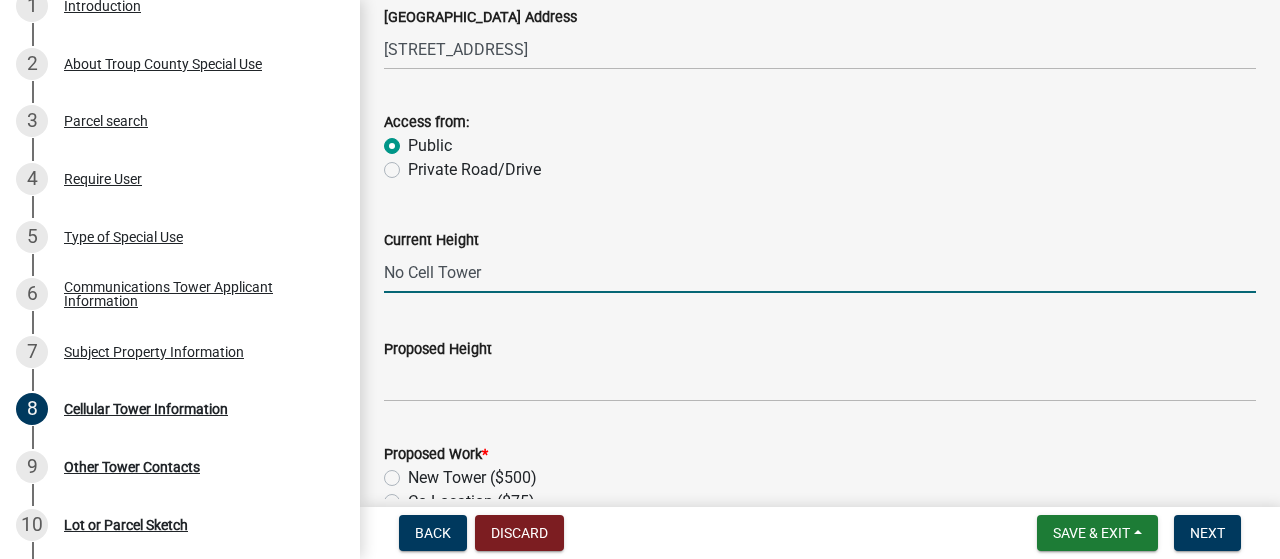 type on "No Cell Tower" 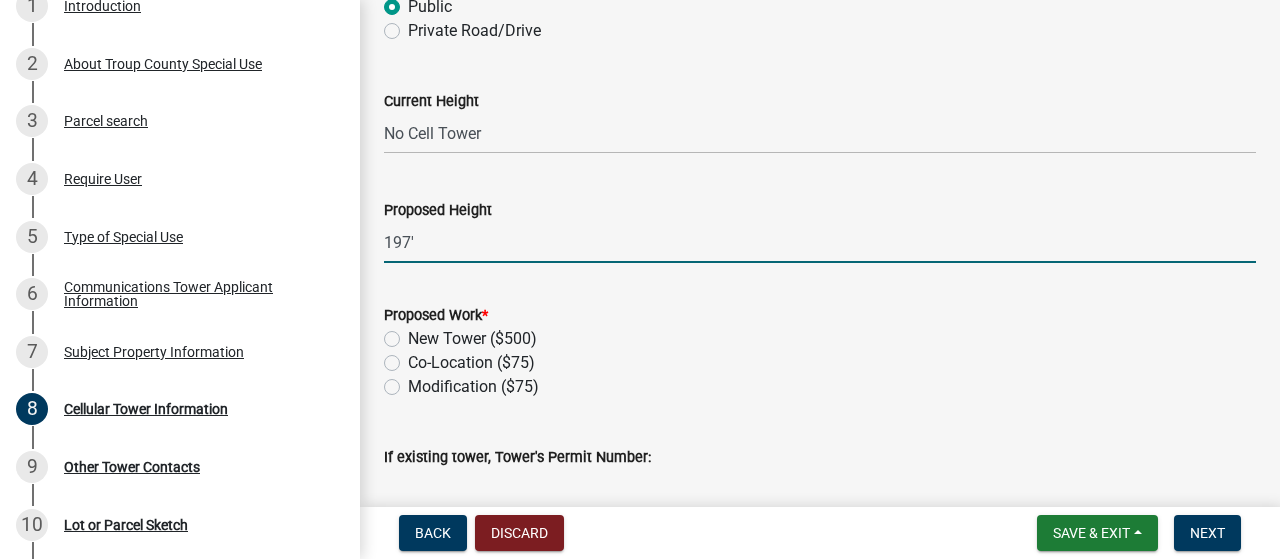 scroll, scrollTop: 2218, scrollLeft: 0, axis: vertical 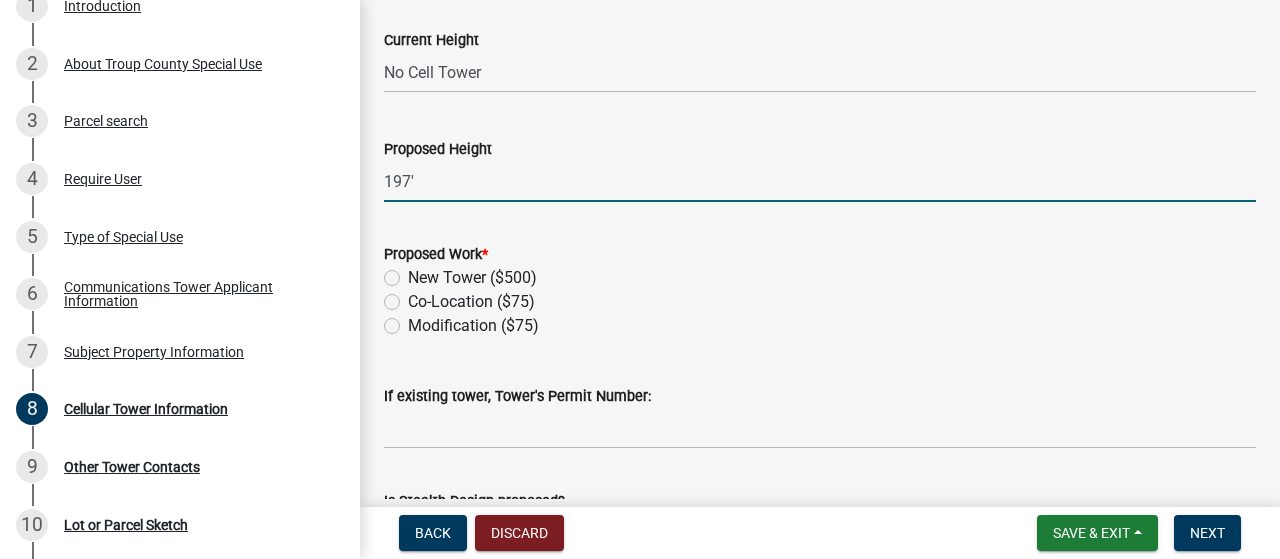 type on "197'" 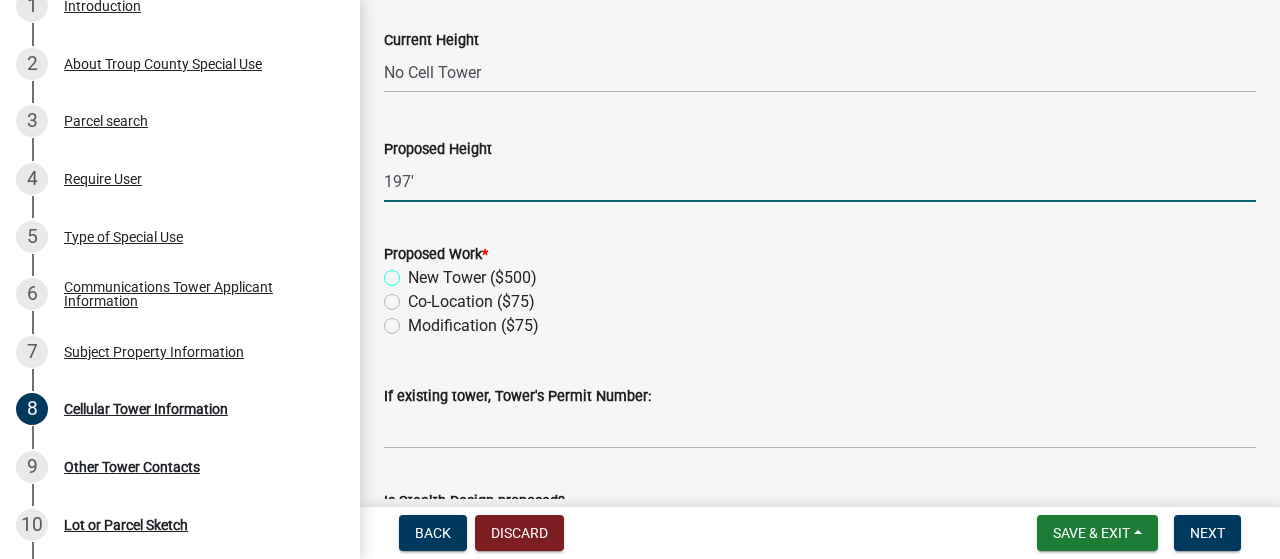 click on "New Tower ($500)" at bounding box center (414, 272) 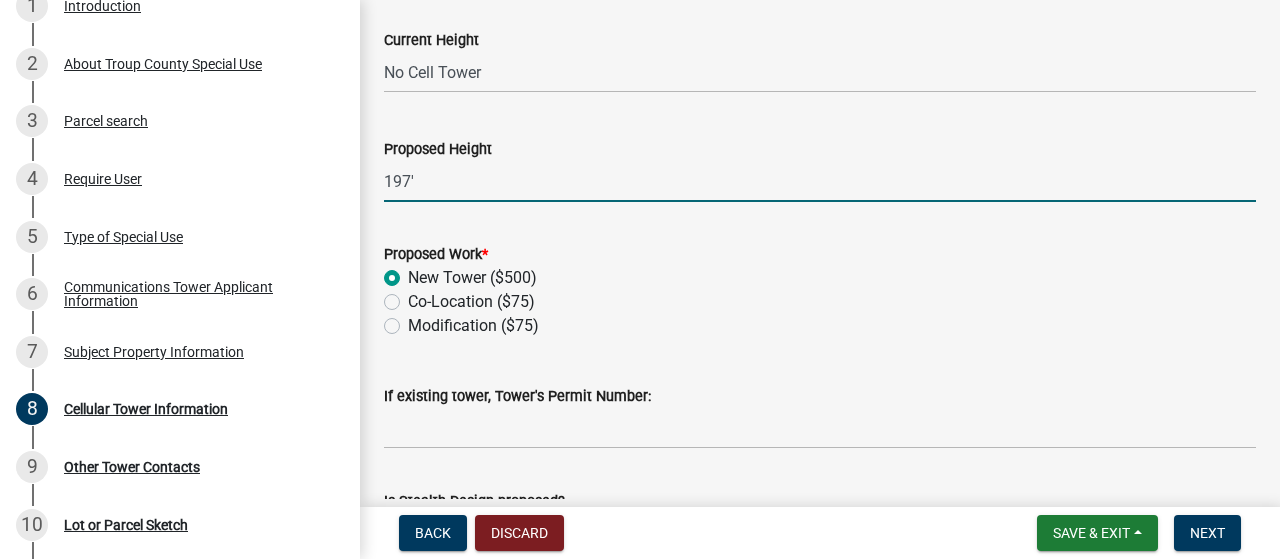 radio on "true" 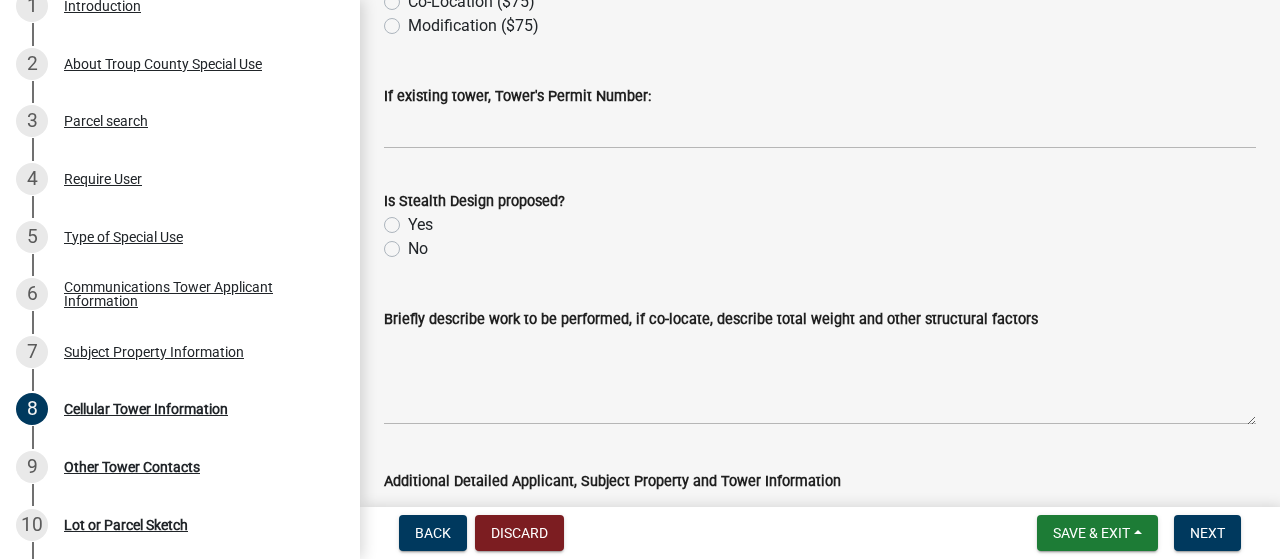 scroll, scrollTop: 2618, scrollLeft: 0, axis: vertical 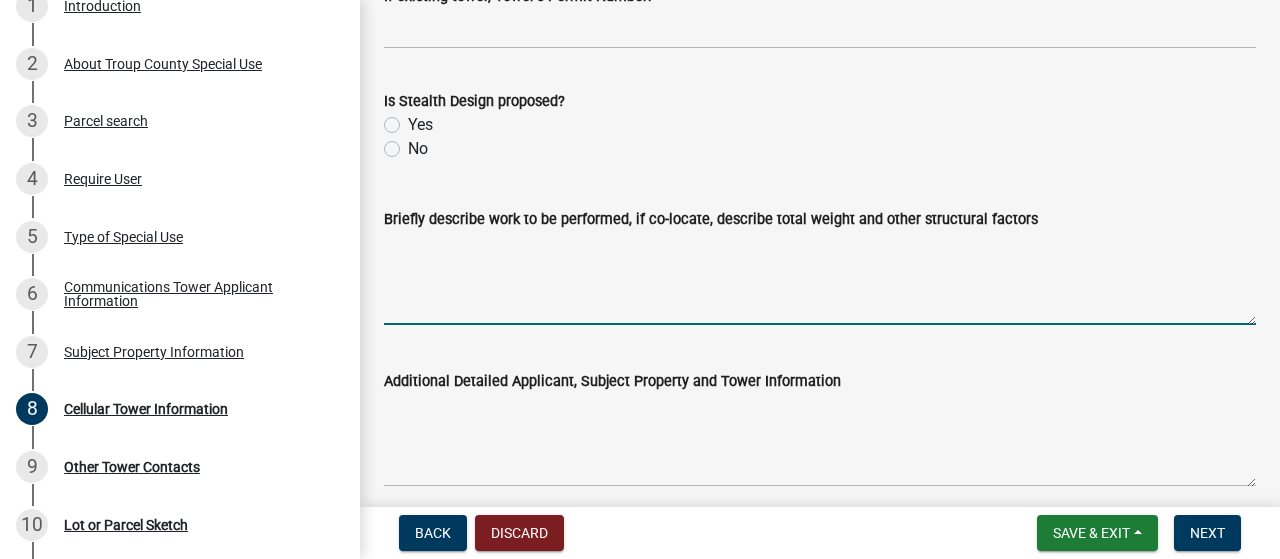 click on "Briefly describe work to be performed, if co-locate, describe total weight and other structural factors" at bounding box center (820, 278) 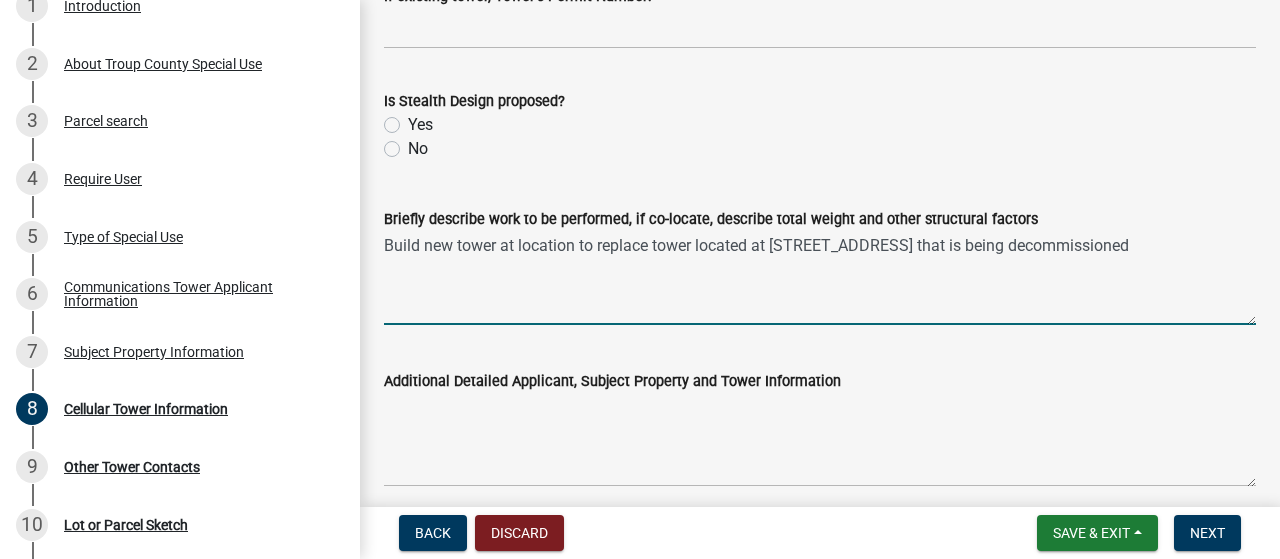 type on "Build new tower at location to replace tower located at [STREET_ADDRESS] that is being decommissioned" 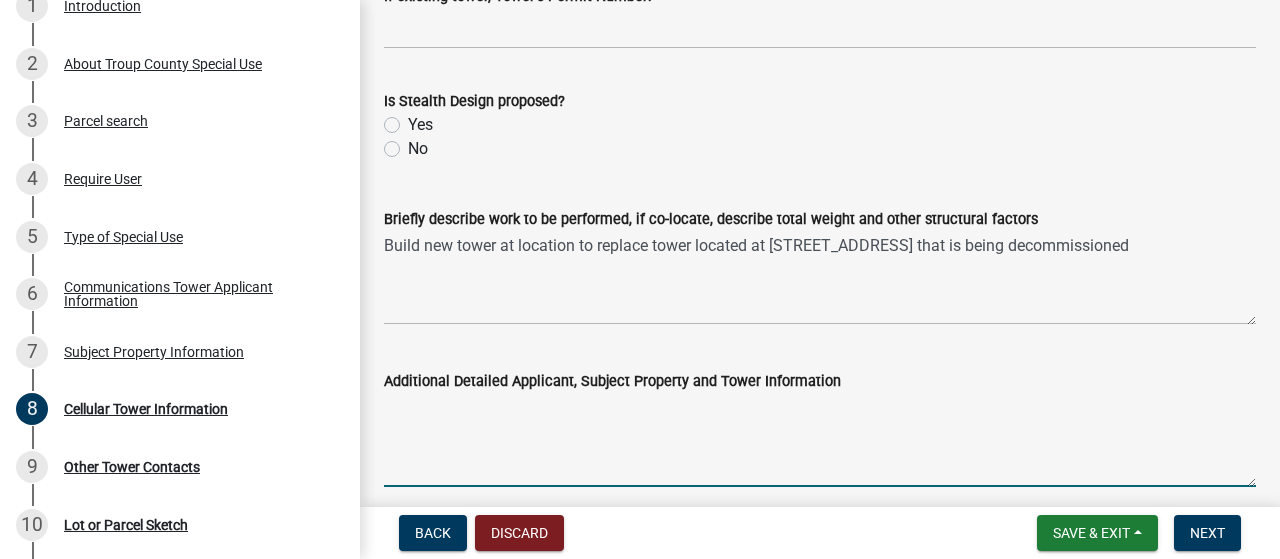 scroll, scrollTop: 2922, scrollLeft: 0, axis: vertical 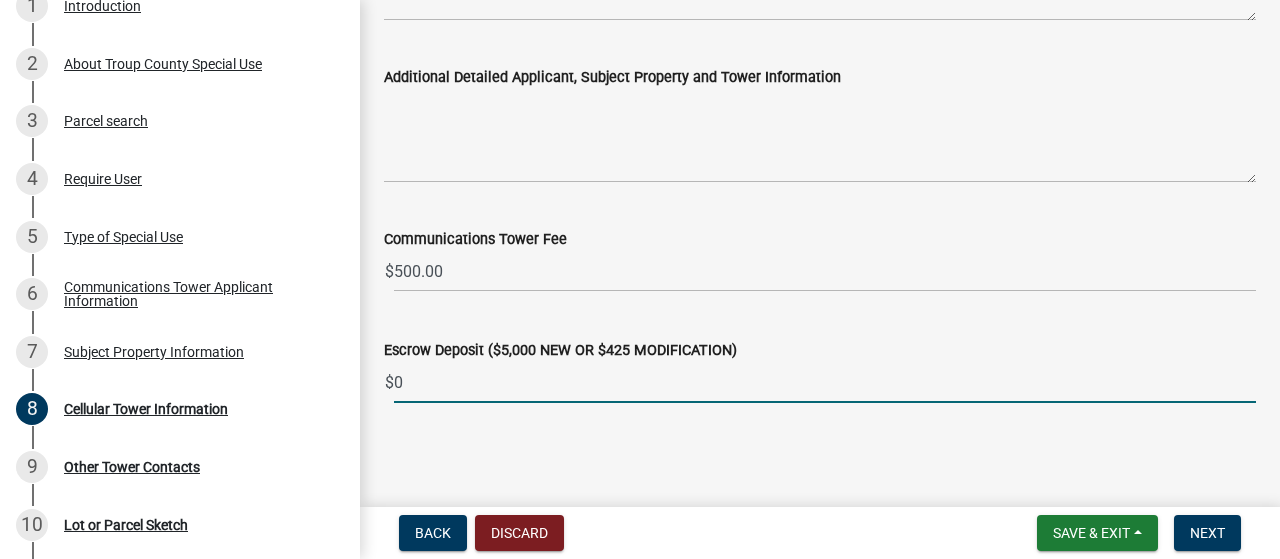 type on "0" 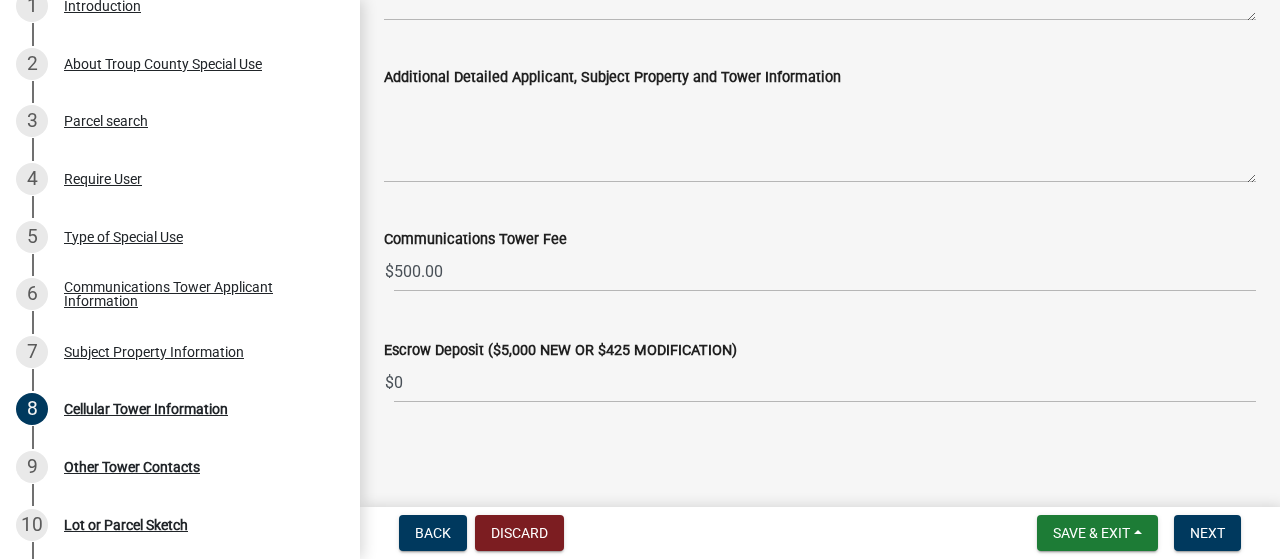 click on "Cellular Tower Information share Share Property Information  Total Acreage  4.14  Tower Acreage  0.23  Pad SQFT   Is the tower in an [GEOGRAPHIC_DATA]?   Yes   No  Tower Information  Tower Company Name  Municipal Communications  Contact  [PERSON_NAME]  Mailing Address  [STREET_ADDRESS][US_STATE]  Phone [PHONE_NUMBER]  Phone 2   Email Address  [EMAIL_ADDRESS][DOMAIN_NAME]  Fax  Approximate Coordinates  Long:  85-06-24.67W  Lat:  32-56-03.26[GEOGRAPHIC_DATA] Address  [STREET_ADDRESS]  Access from:   Public   Private Road/Drive   Current Height  No Cell Tower  Proposed Height  197'  Proposed Work  *  [GEOGRAPHIC_DATA] ($500)   Co-Location ($75)   Modification ($75)   If existing tower, Tower's Permit Number:   Is Stealth Design proposed?   Yes   No   Briefly describe work to be performed, if co-locate, describe total weight and other structural factors  Build new tower at location to replace tower located at [STREET_ADDRESS] that is being decommissioned $ 500.00 $ 0" 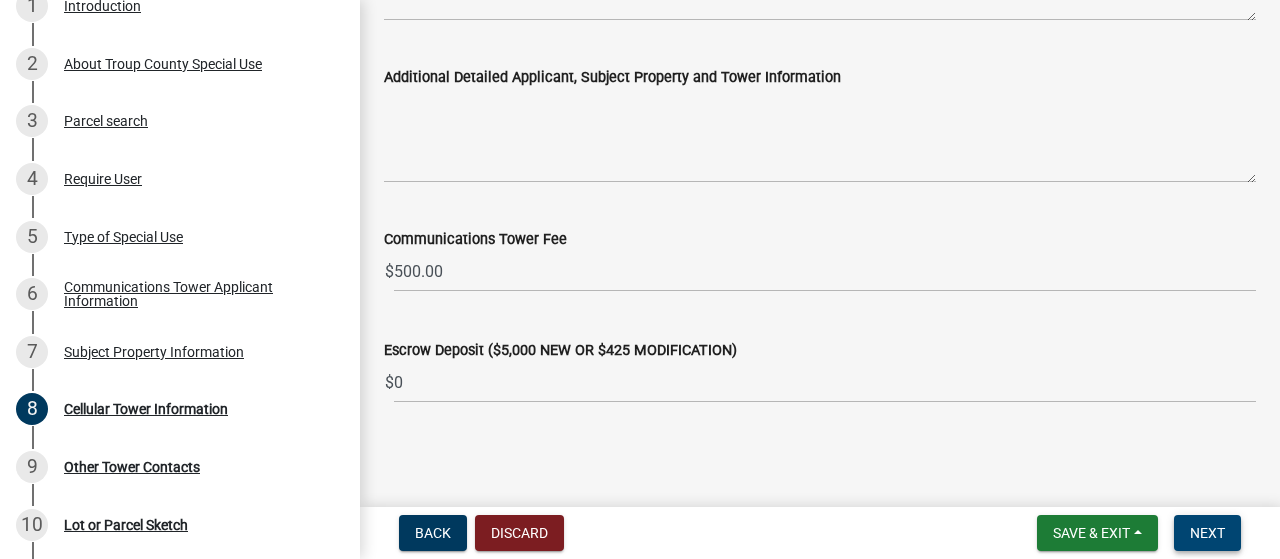 click on "Next" at bounding box center [1207, 533] 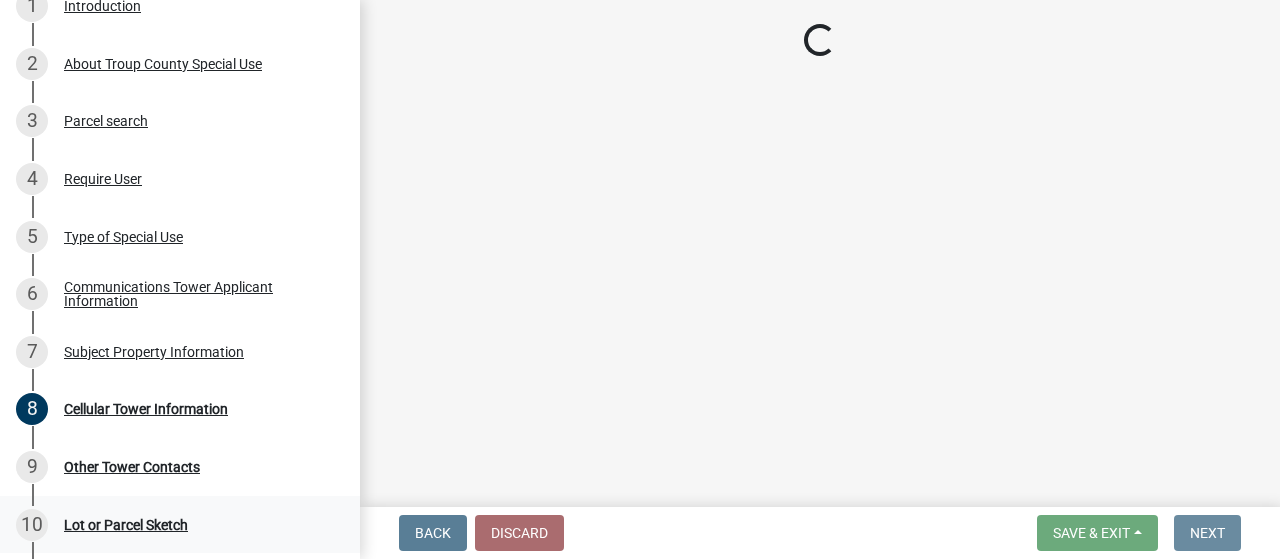 scroll, scrollTop: 0, scrollLeft: 0, axis: both 